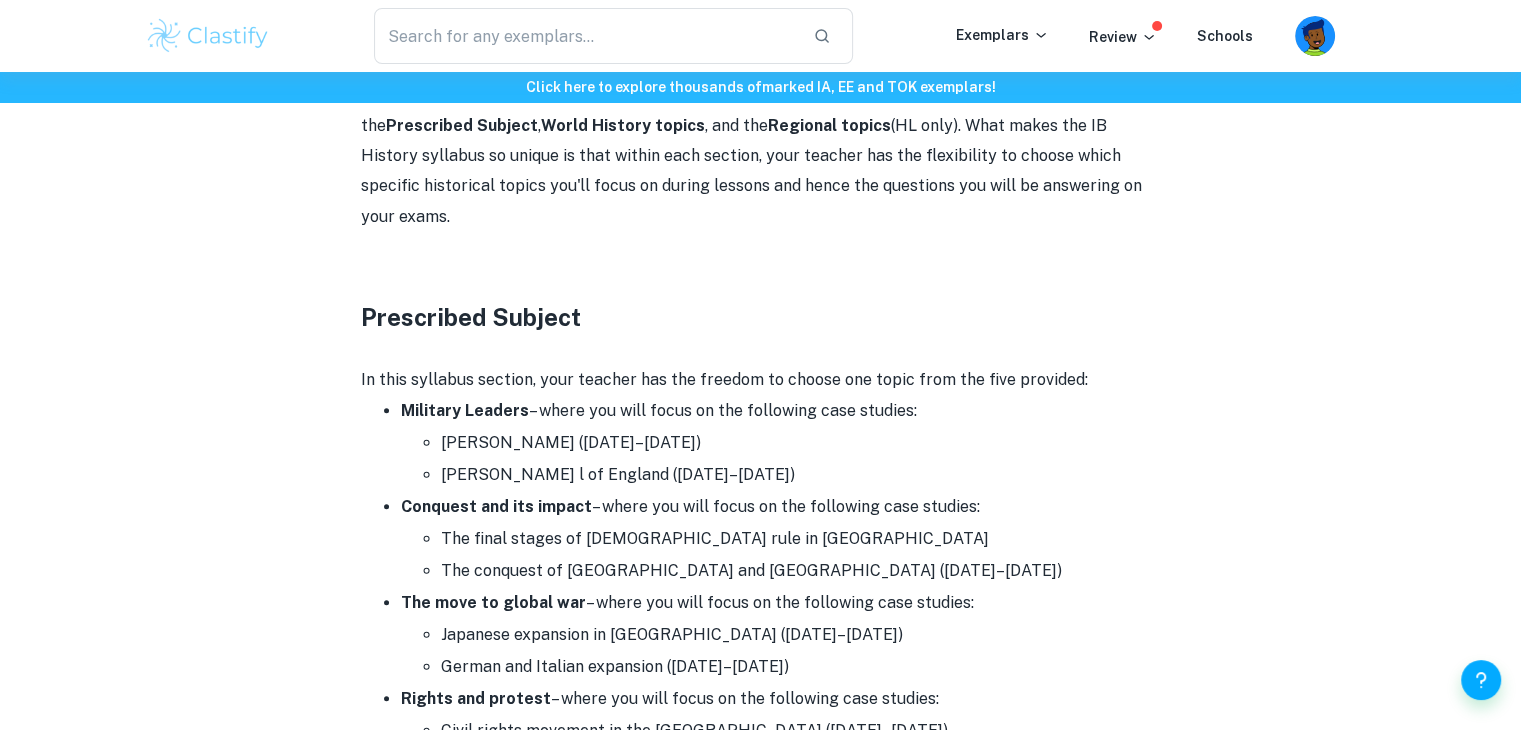 scroll, scrollTop: 966, scrollLeft: 0, axis: vertical 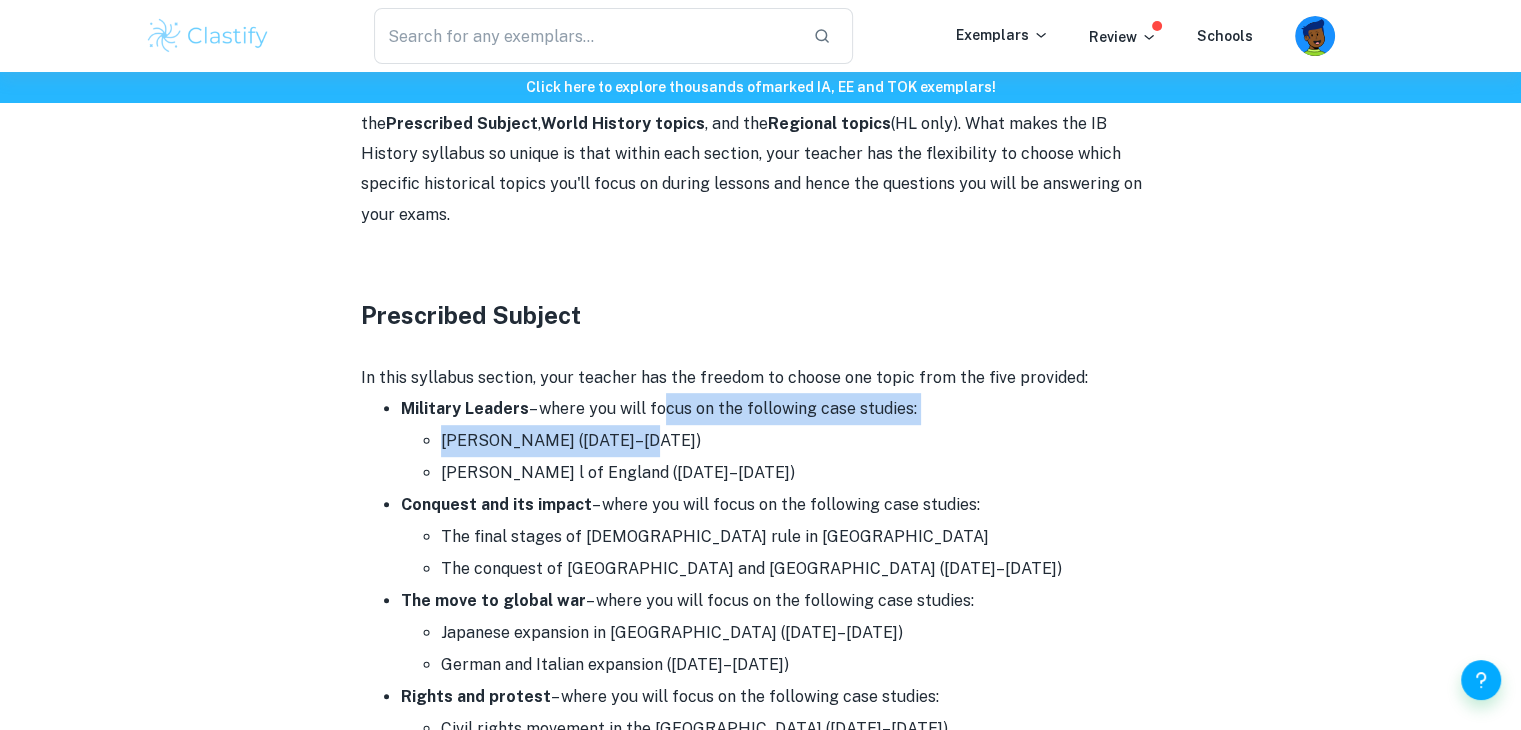 drag, startPoint x: 651, startPoint y: 415, endPoint x: 688, endPoint y: 440, distance: 44.65423 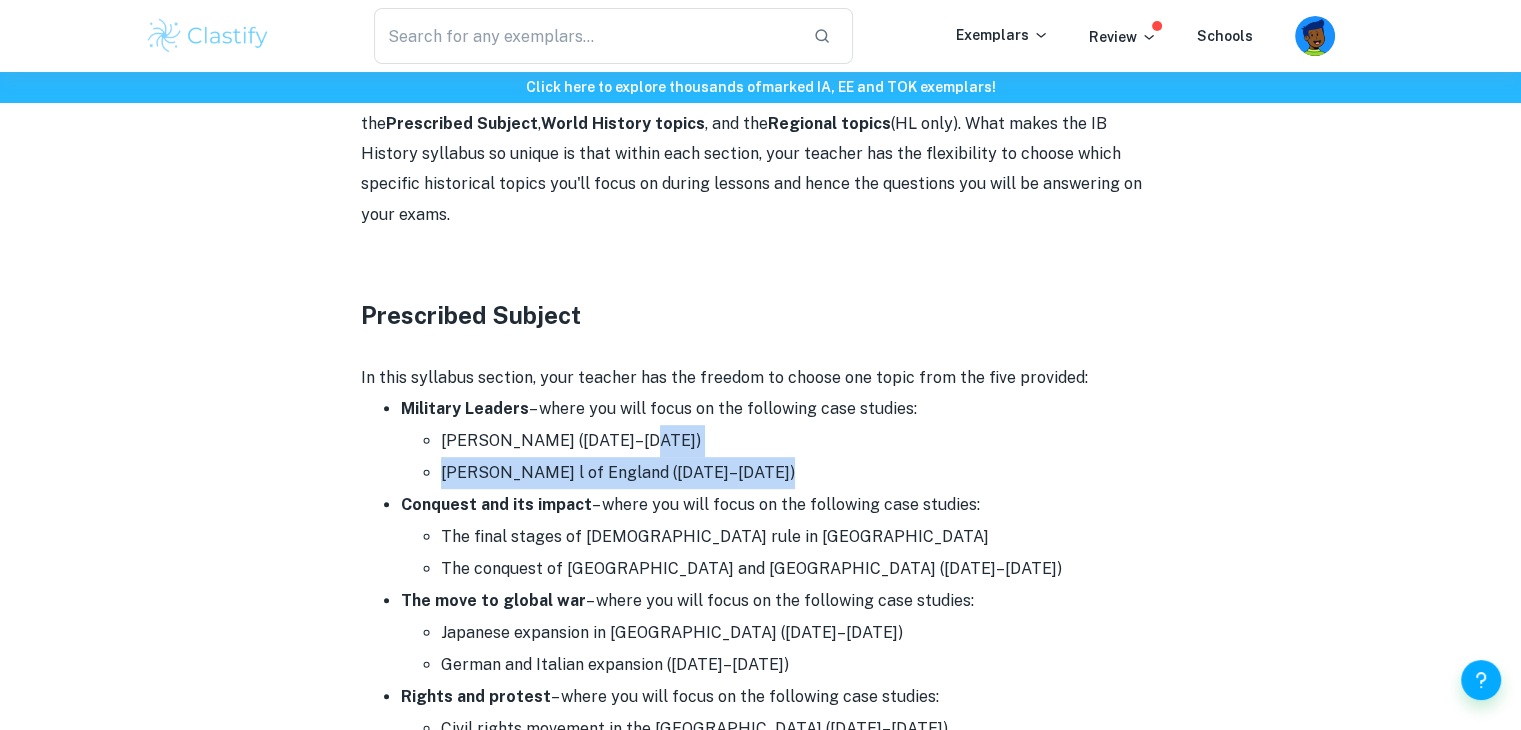 drag, startPoint x: 688, startPoint y: 440, endPoint x: 702, endPoint y: 460, distance: 24.41311 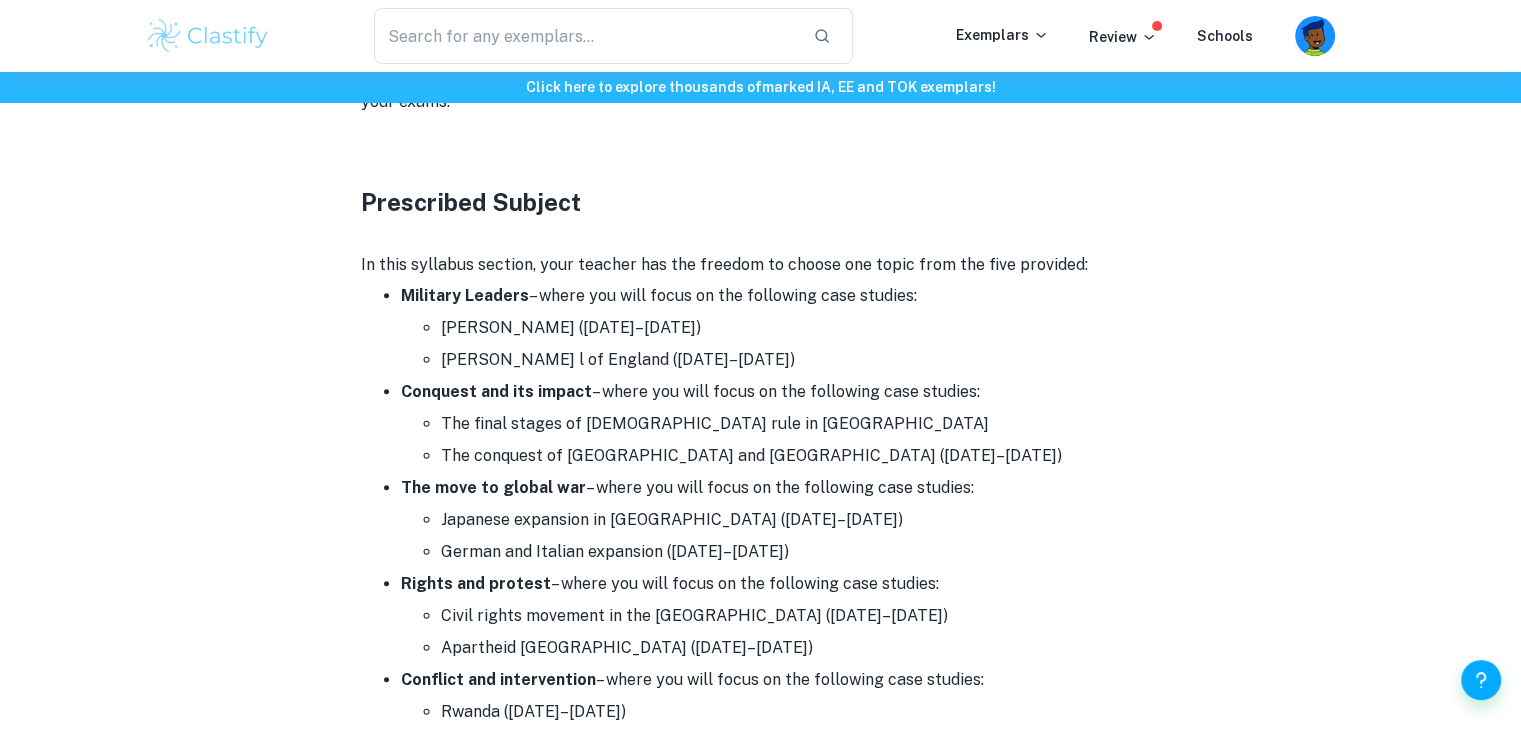 scroll, scrollTop: 1082, scrollLeft: 0, axis: vertical 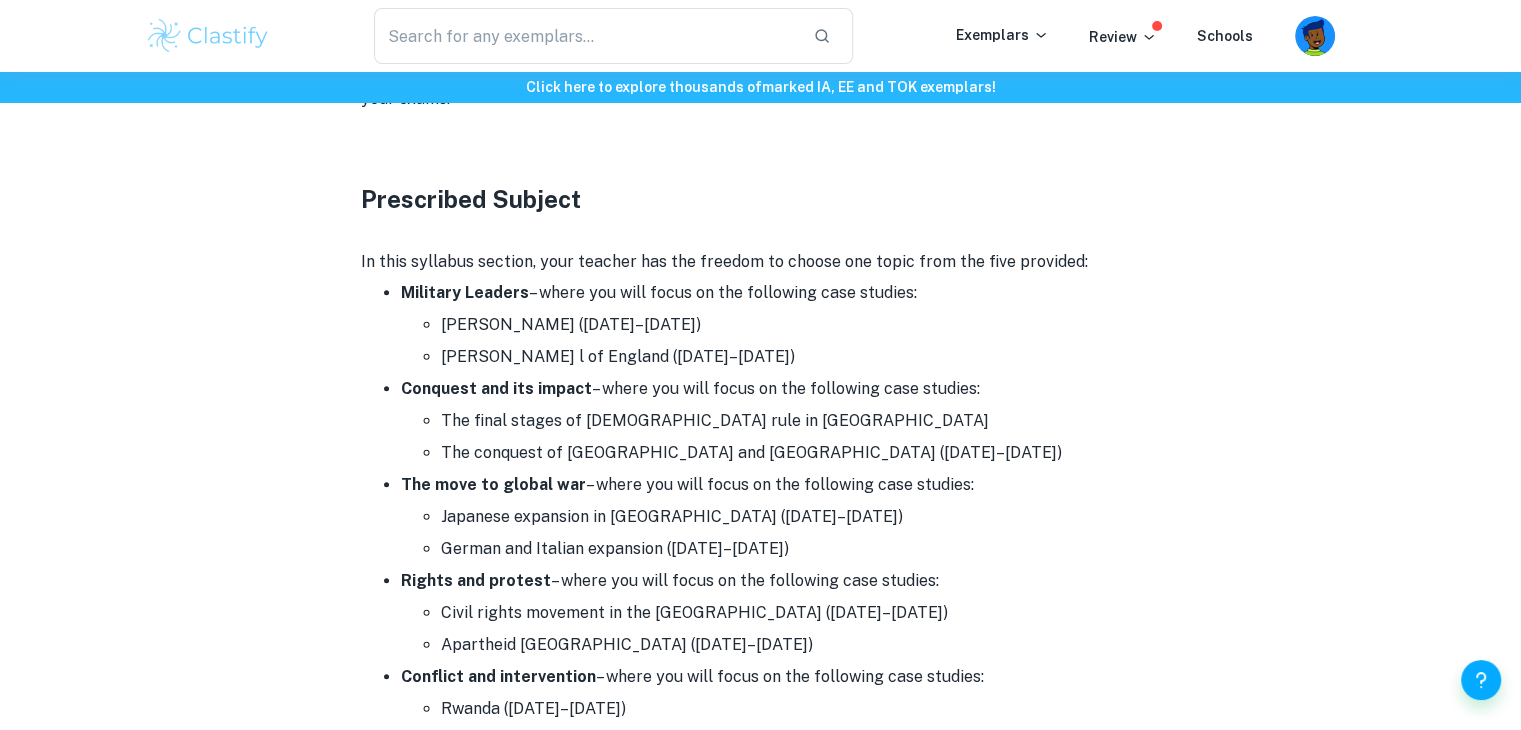 click on "Conquest and its impact  – where you will focus on the following case studies: The final stages of [DEMOGRAPHIC_DATA] rule in [GEOGRAPHIC_DATA] The conquest of [GEOGRAPHIC_DATA] and [GEOGRAPHIC_DATA] ([DATE]–[DATE])" at bounding box center [781, 421] 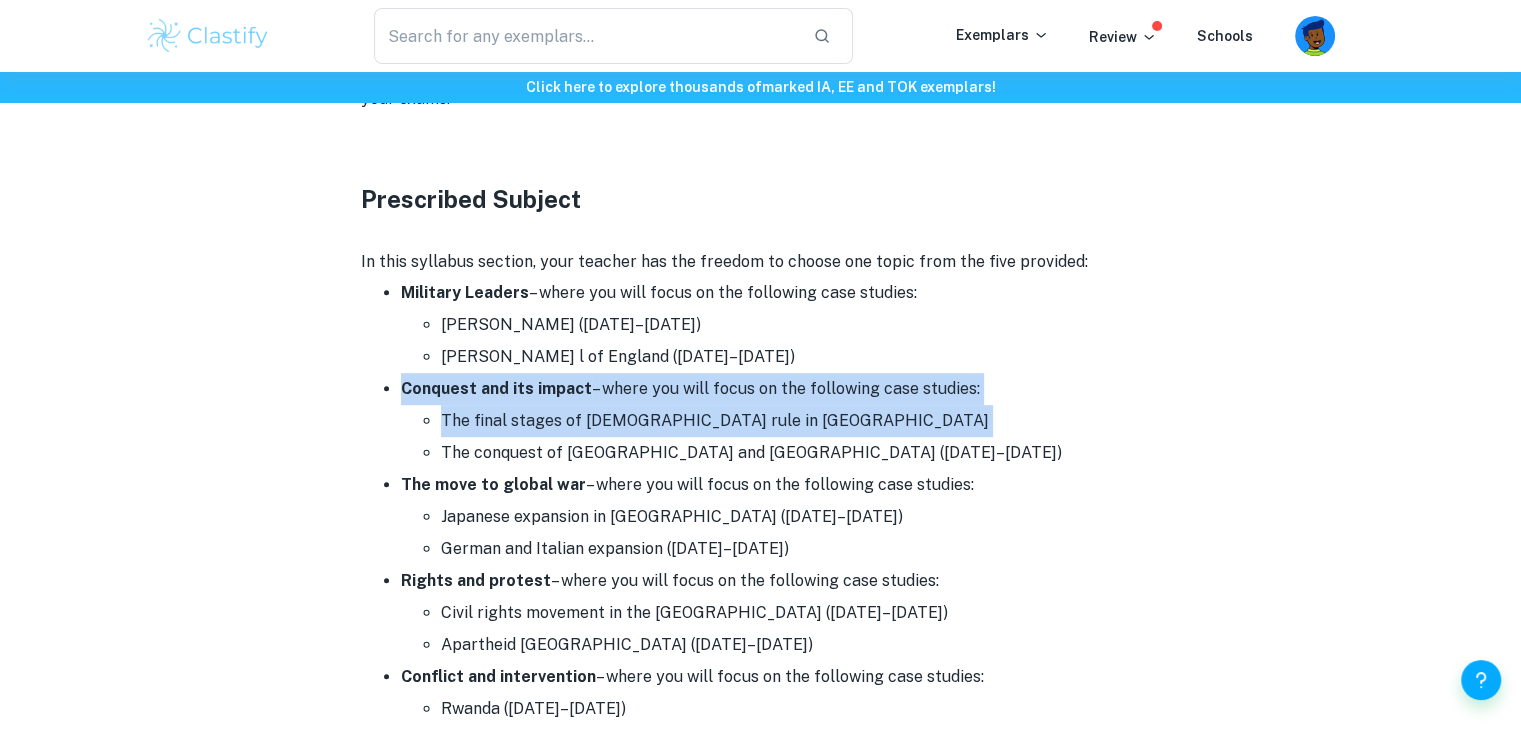 drag, startPoint x: 609, startPoint y: 398, endPoint x: 728, endPoint y: 416, distance: 120.353645 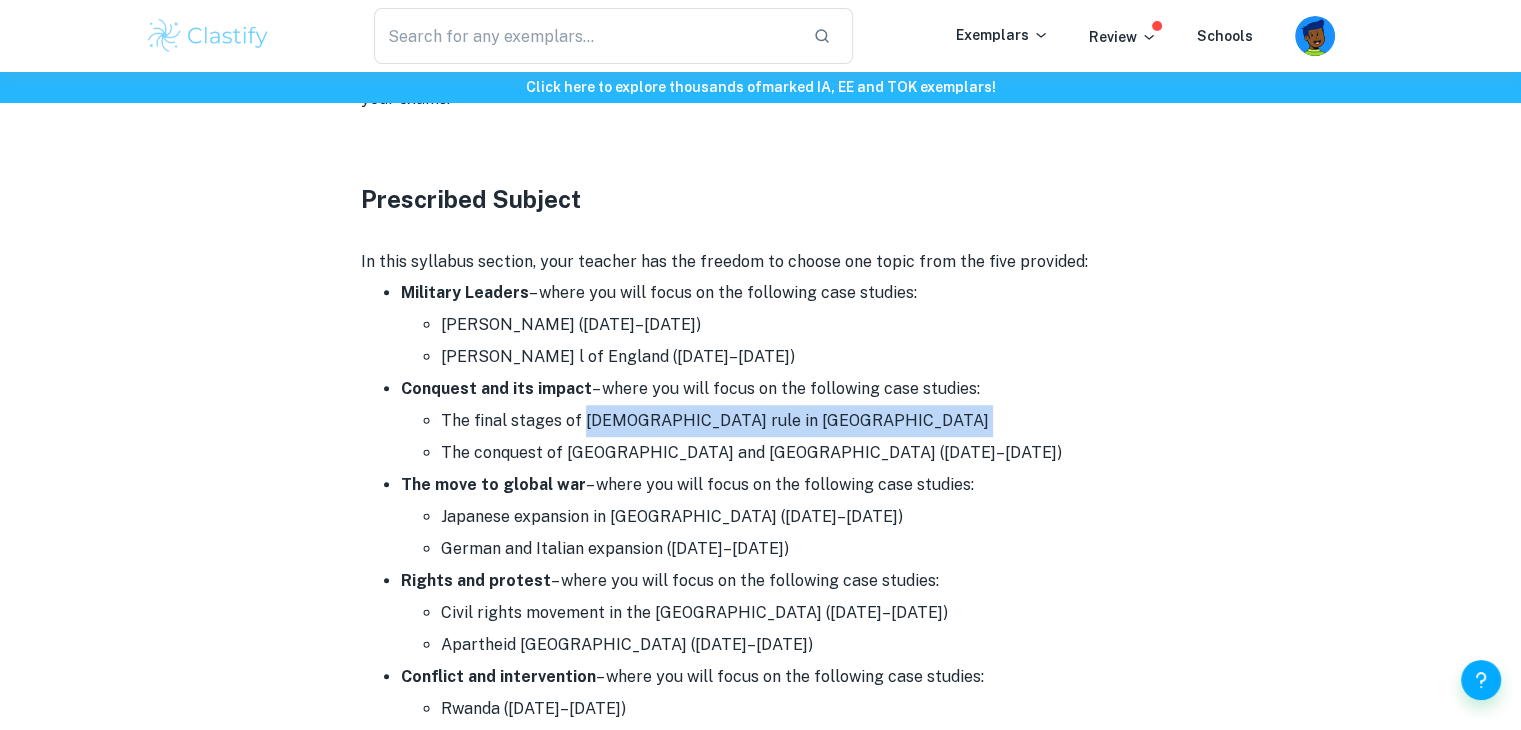 drag, startPoint x: 728, startPoint y: 416, endPoint x: 551, endPoint y: 419, distance: 177.02542 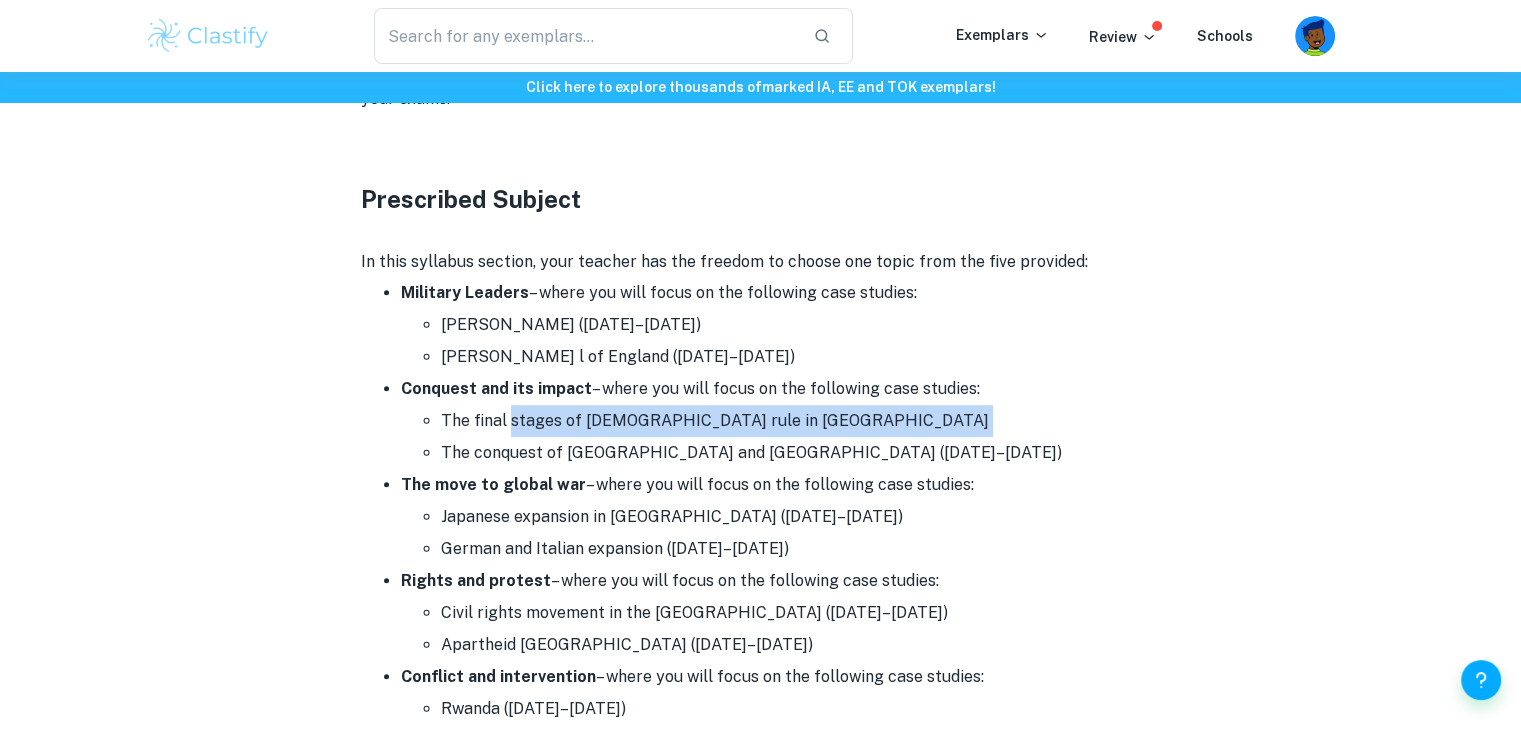 click on "The final stages of [DEMOGRAPHIC_DATA] rule in [GEOGRAPHIC_DATA]" at bounding box center [801, 421] 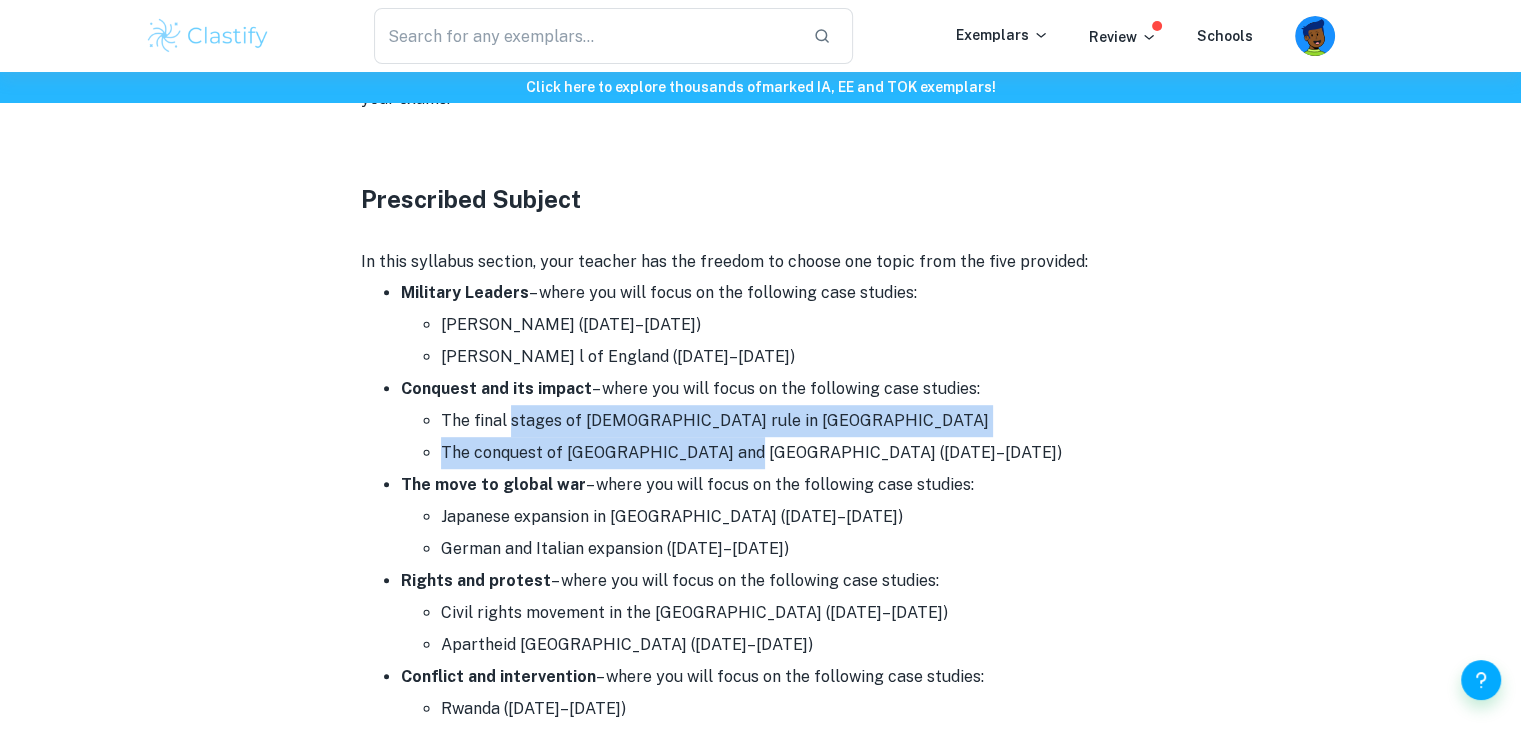 drag, startPoint x: 551, startPoint y: 419, endPoint x: 717, endPoint y: 448, distance: 168.5141 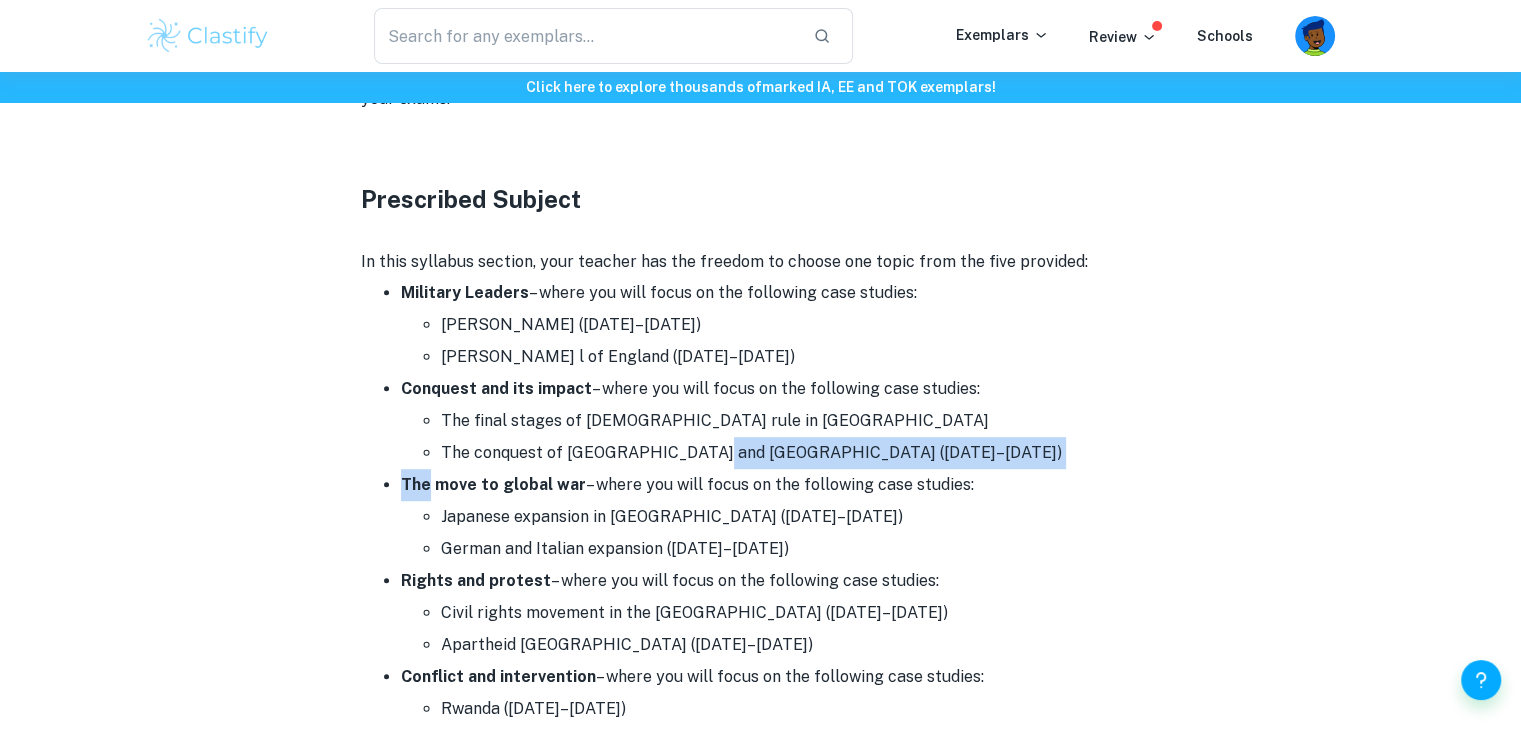 drag, startPoint x: 717, startPoint y: 448, endPoint x: 753, endPoint y: 473, distance: 43.829212 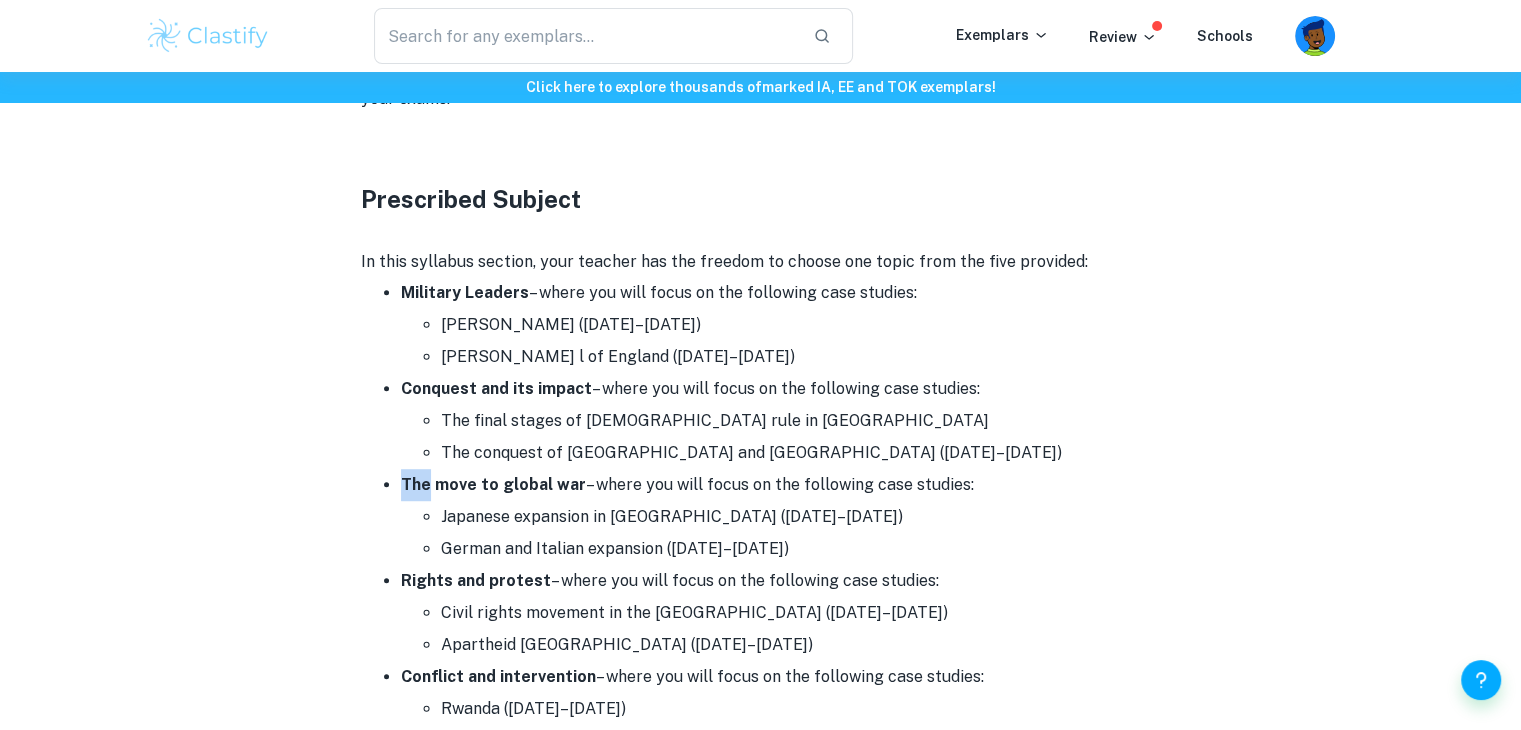 drag, startPoint x: 753, startPoint y: 473, endPoint x: 764, endPoint y: 500, distance: 29.15476 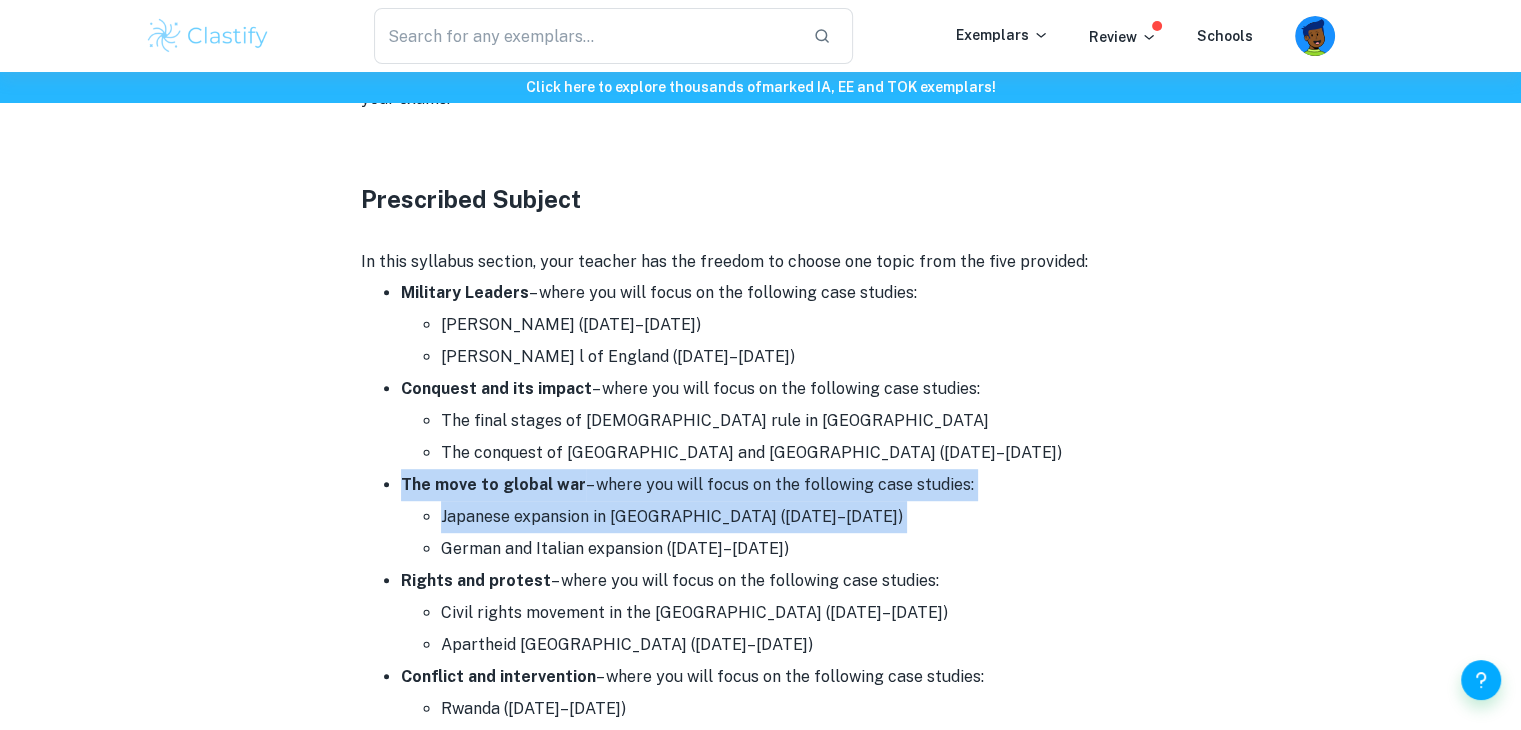 click on "Japanese expansion in [GEOGRAPHIC_DATA] ([DATE]–[DATE])" at bounding box center [801, 517] 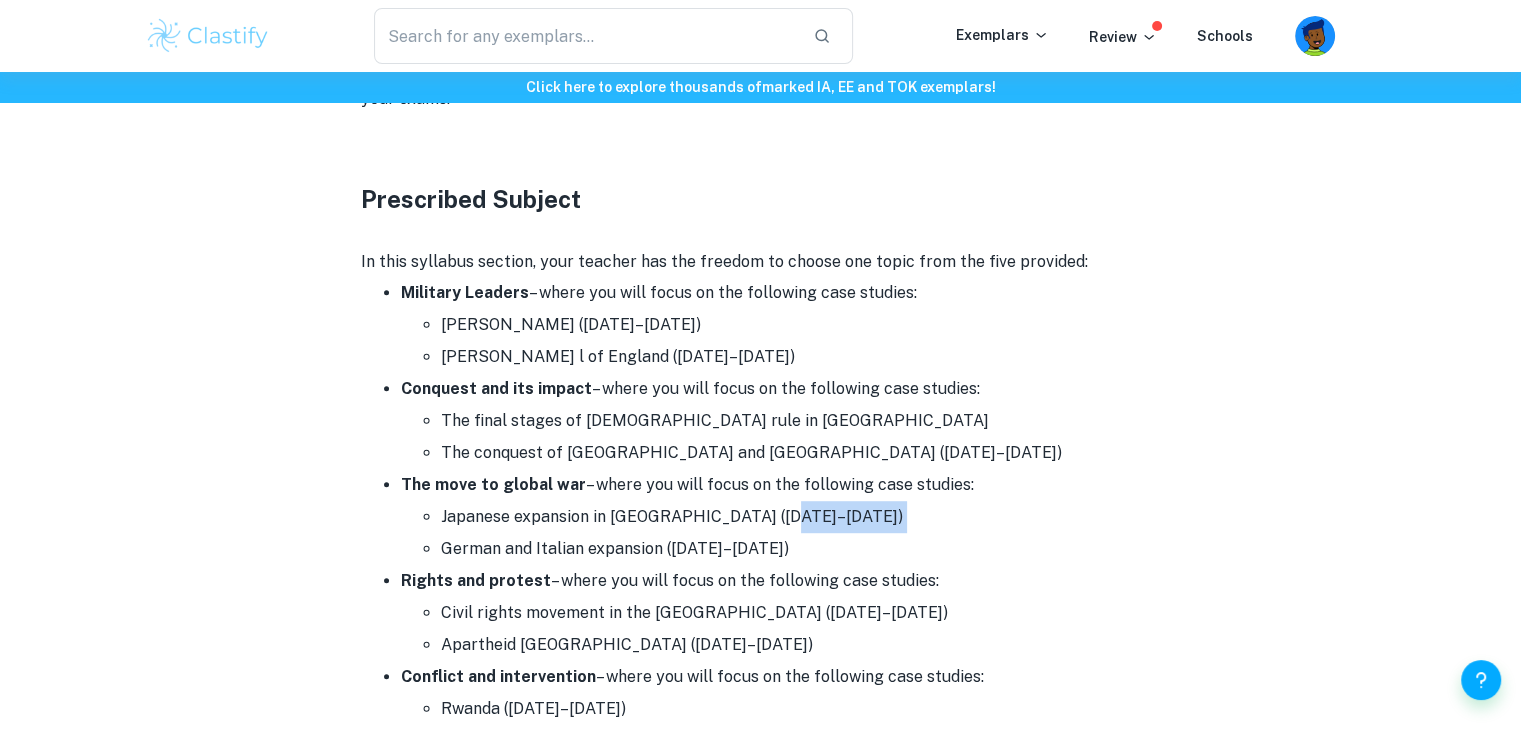 drag, startPoint x: 764, startPoint y: 500, endPoint x: 768, endPoint y: 533, distance: 33.24154 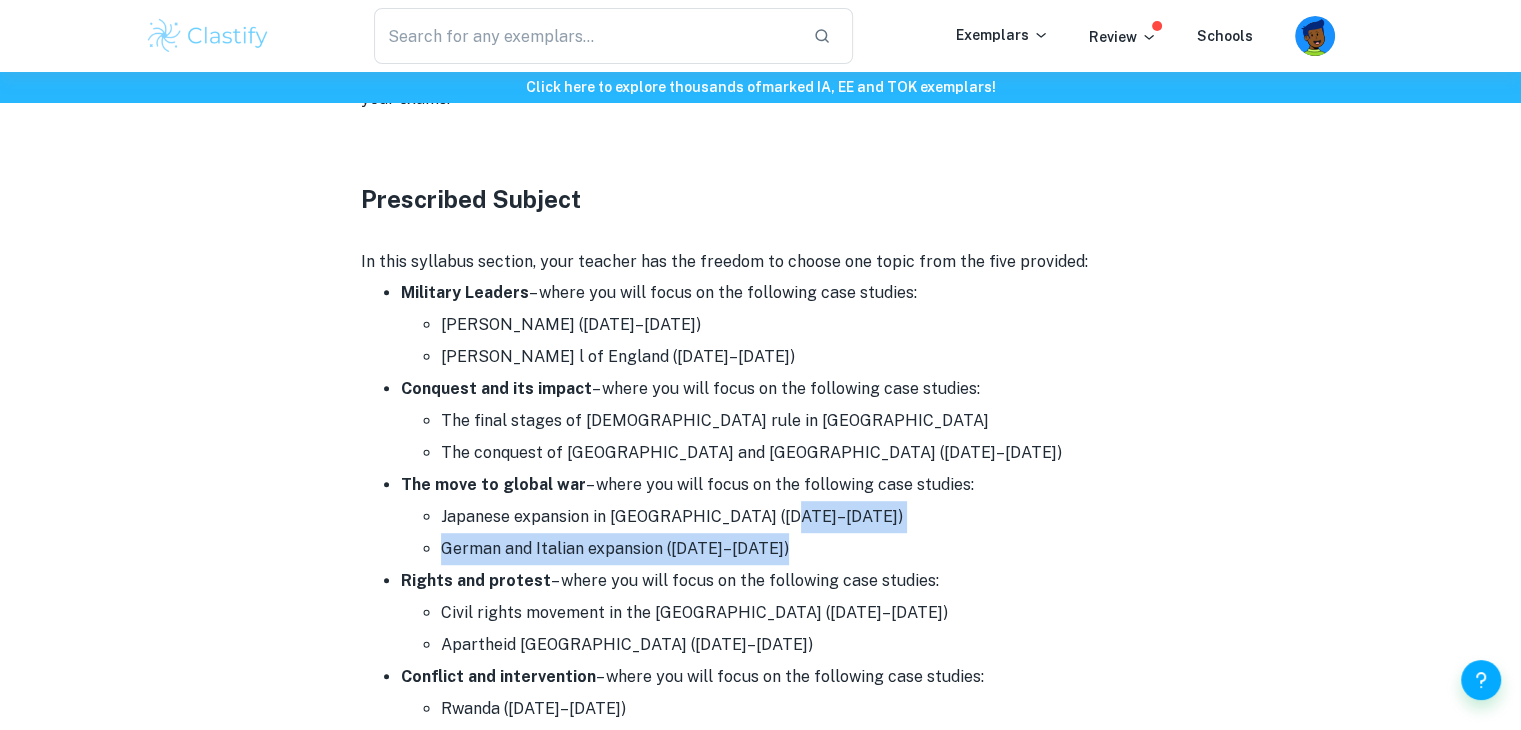 click on "German and Italian expansion ([DATE]–[DATE])" at bounding box center [801, 549] 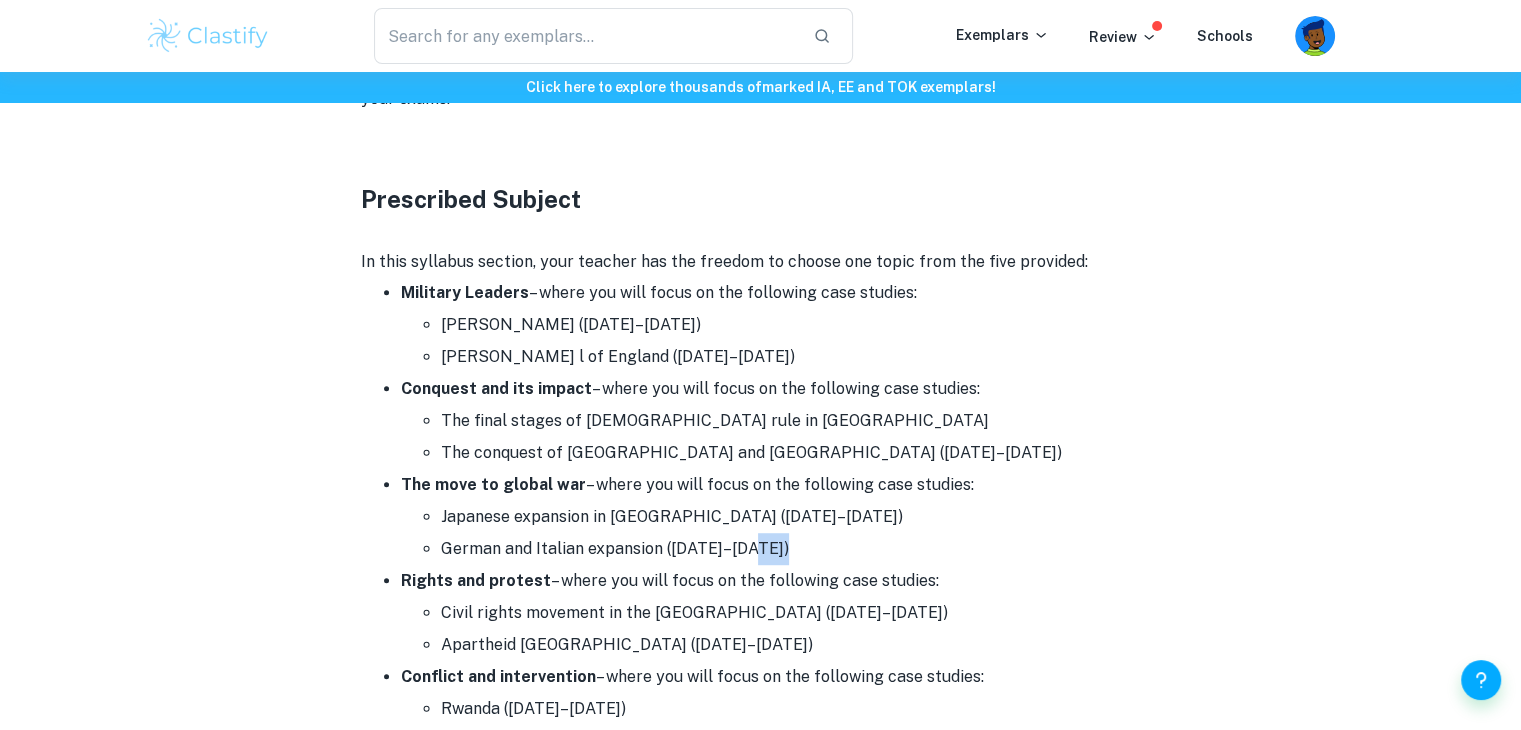 click on "German and Italian expansion ([DATE]–[DATE])" at bounding box center (801, 549) 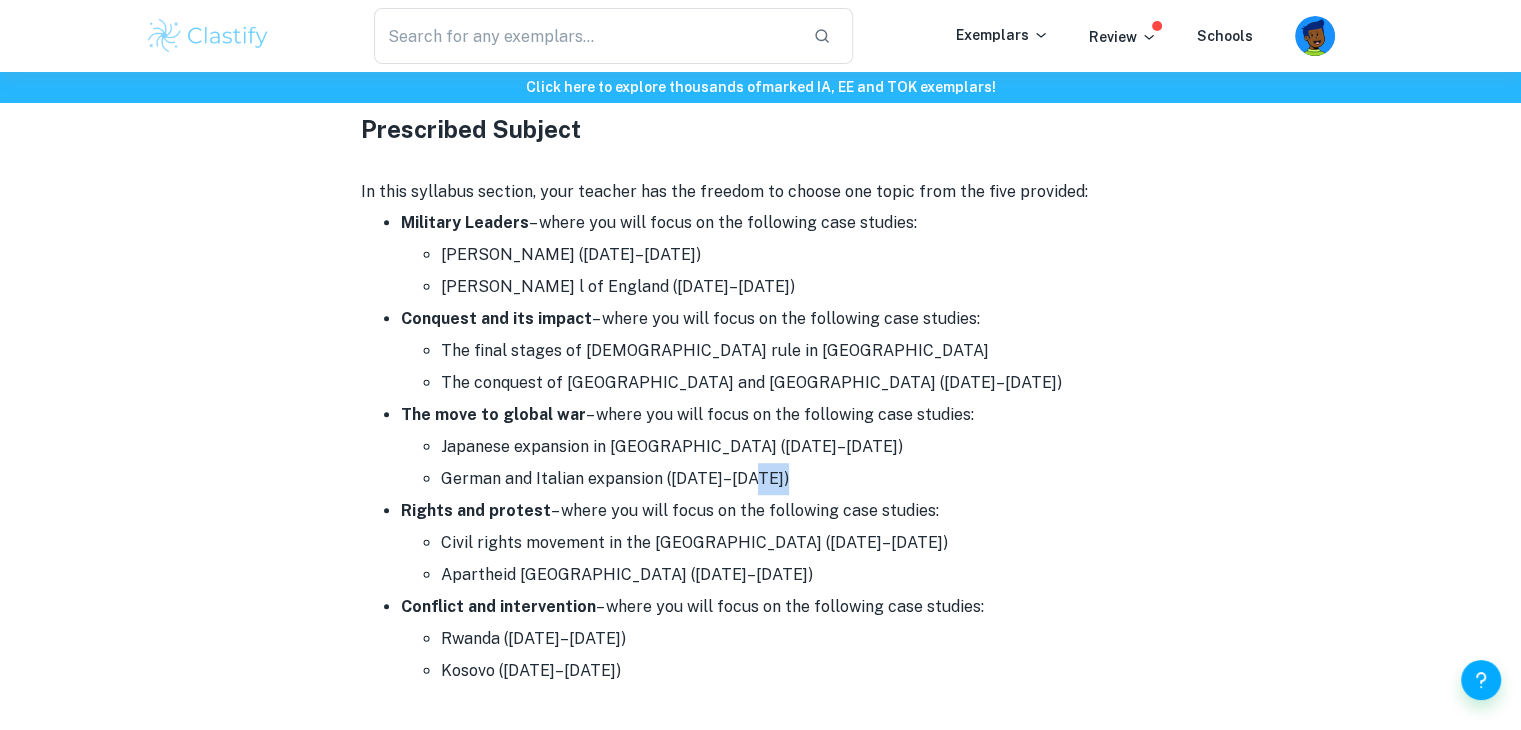 scroll, scrollTop: 1154, scrollLeft: 0, axis: vertical 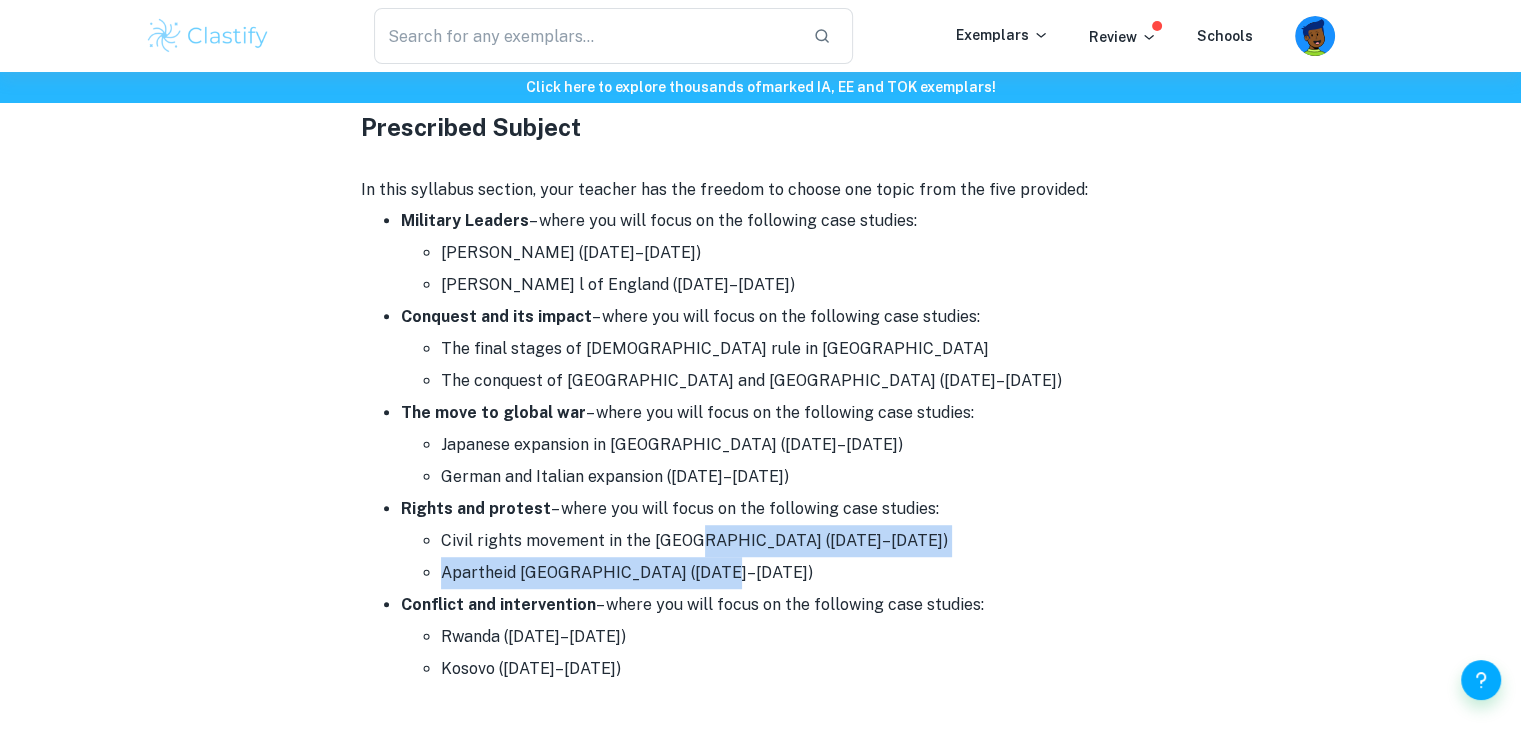 drag, startPoint x: 690, startPoint y: 529, endPoint x: 714, endPoint y: 565, distance: 43.266617 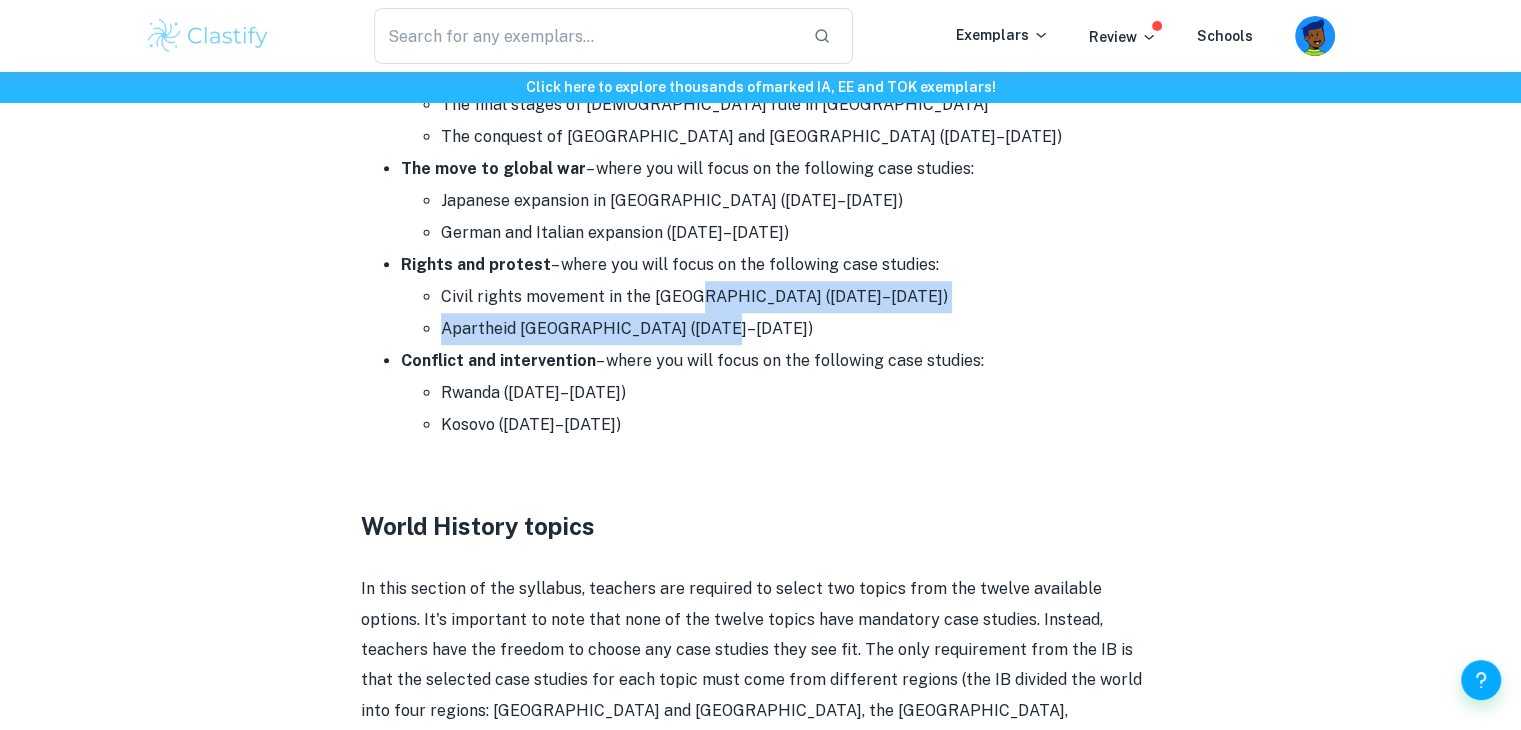 scroll, scrollTop: 1399, scrollLeft: 0, axis: vertical 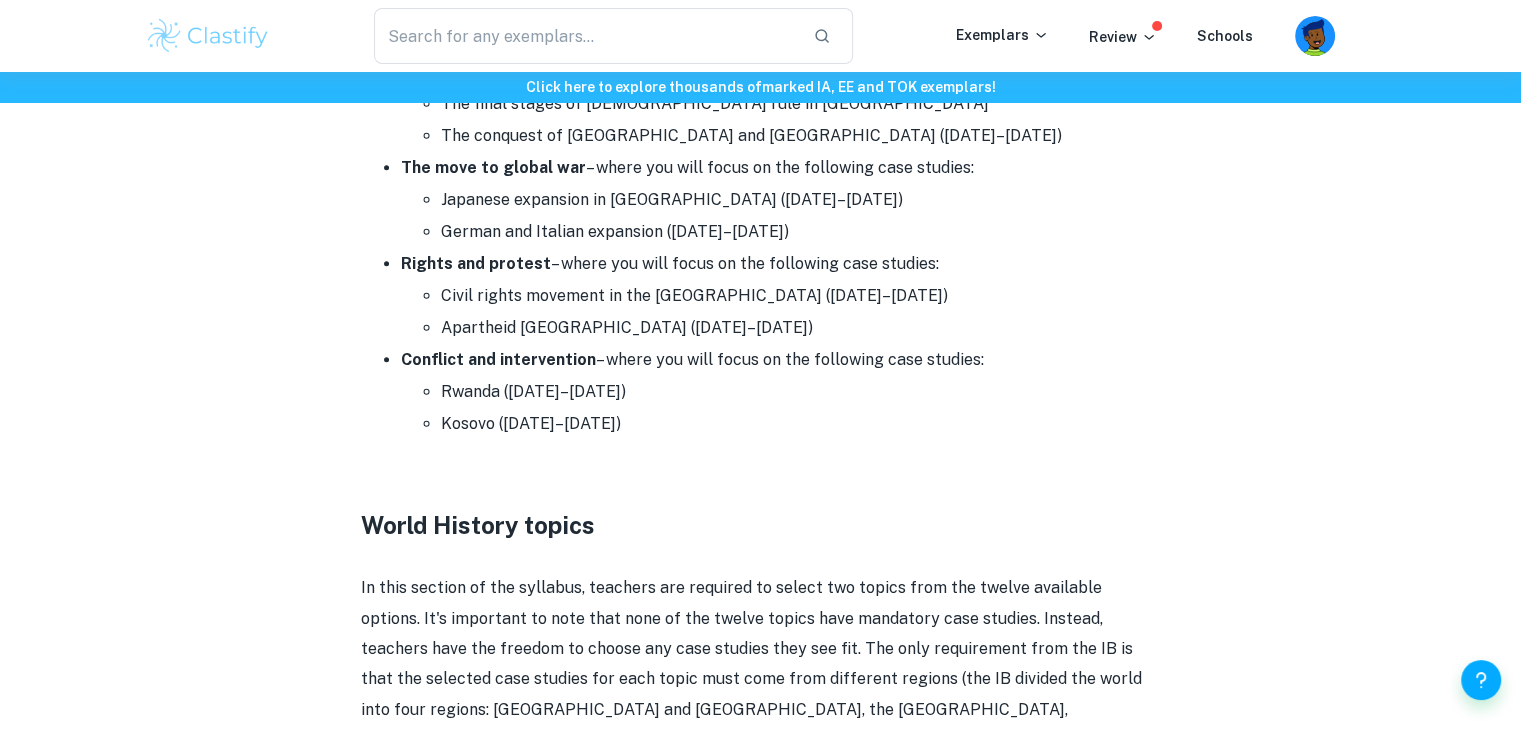 click on "In this section of the syllabus, teachers are required to select two topics from the twelve available options. It's important to note that none of the twelve topics have mandatory case studies. Instead, teachers have the freedom to choose any case studies they see fit. The only requirement from the IB is that the selected case studies for each topic must come from different regions (the IB divided the world into four regions: [GEOGRAPHIC_DATA] and [GEOGRAPHIC_DATA], the [GEOGRAPHIC_DATA], [GEOGRAPHIC_DATA], and [GEOGRAPHIC_DATA]). Additionally, teachers have flexibility in determining the number of case studies they cover, though most opt for 4-5 per topic to ensure students are thoroughly prepared for any exam questions that may come up. The twelve topics are as follows:" at bounding box center [761, 694] 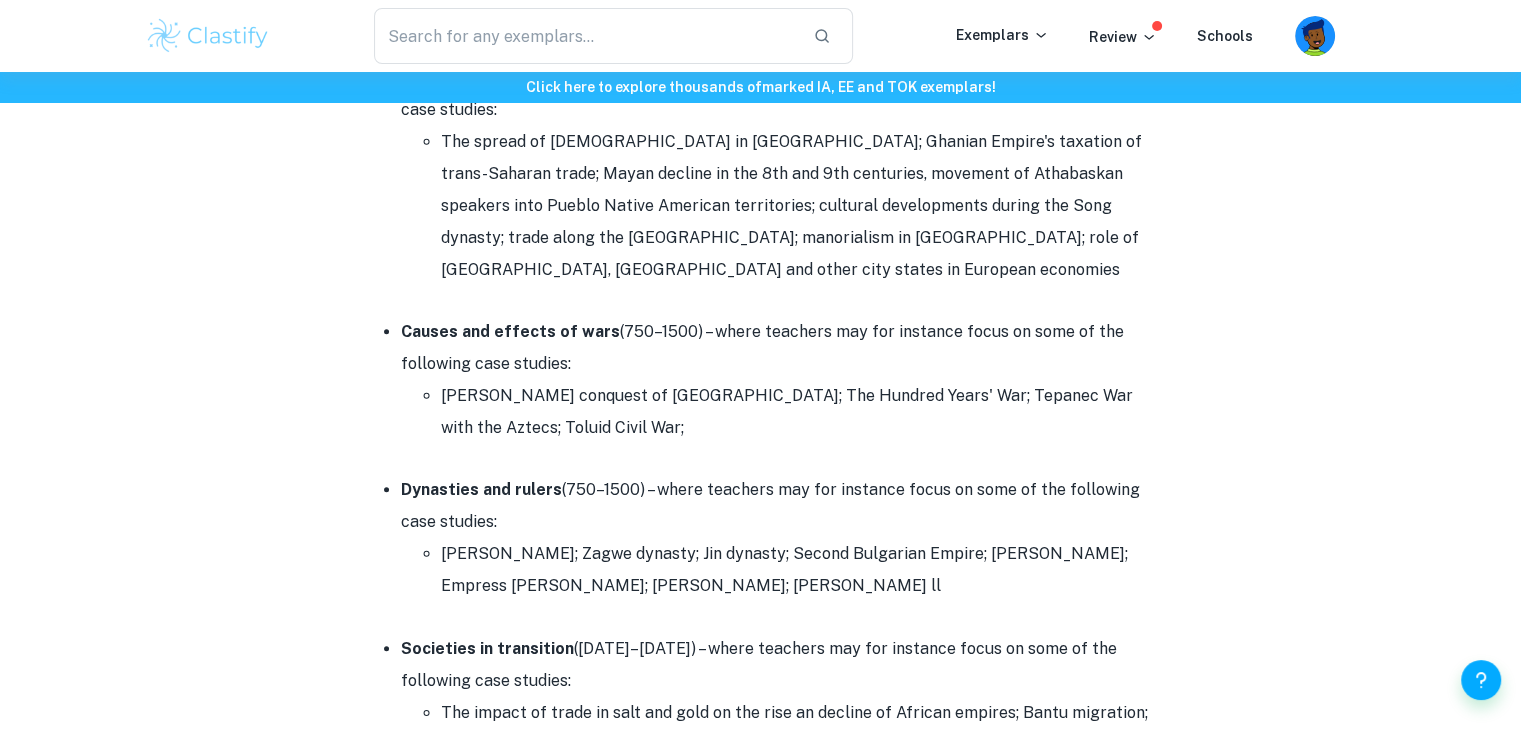 scroll, scrollTop: 2236, scrollLeft: 0, axis: vertical 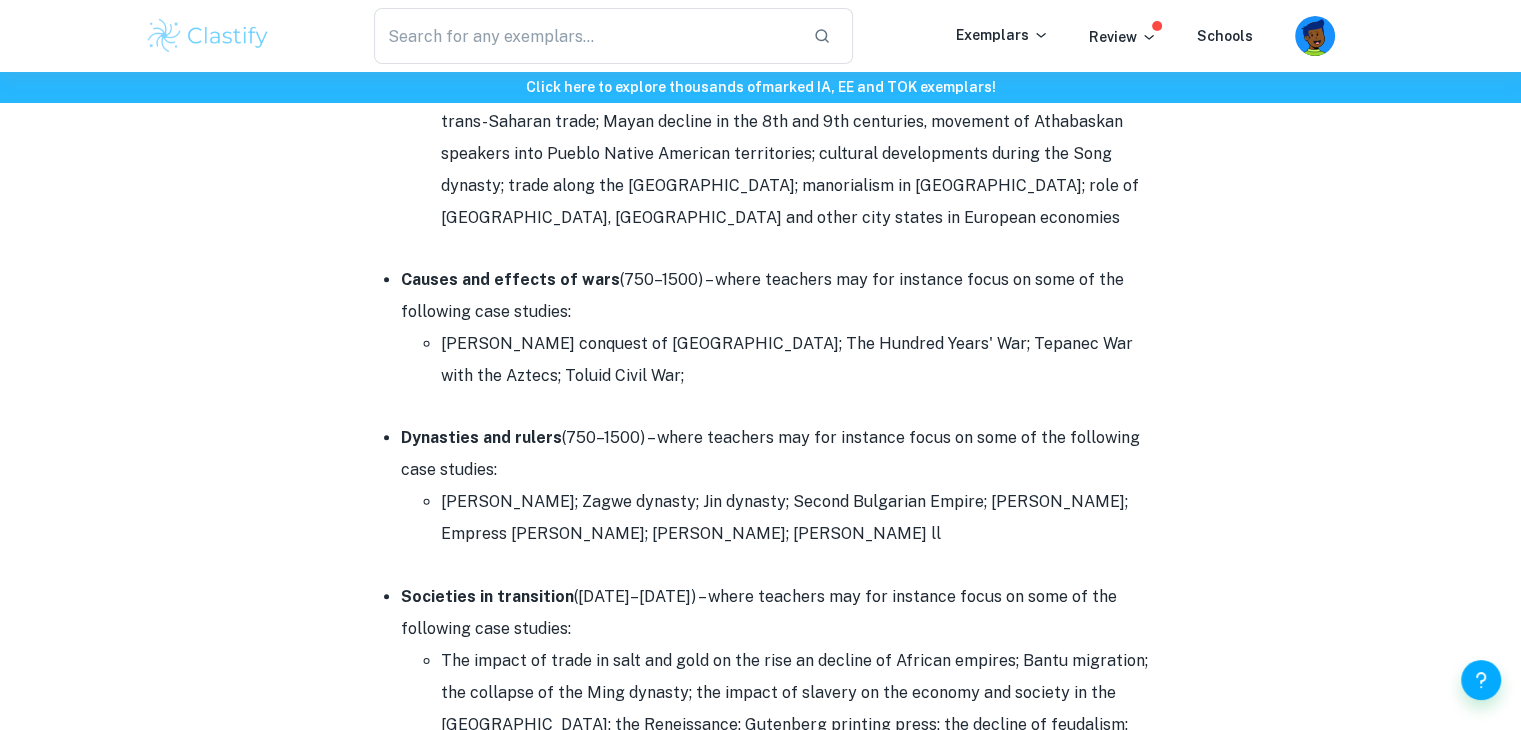 click on "[PERSON_NAME]; Zagwe dynasty; Jin dynasty; Second Bulgarian Empire; [PERSON_NAME]; Empress [PERSON_NAME]; [PERSON_NAME]; [PERSON_NAME] ll" at bounding box center [801, 518] 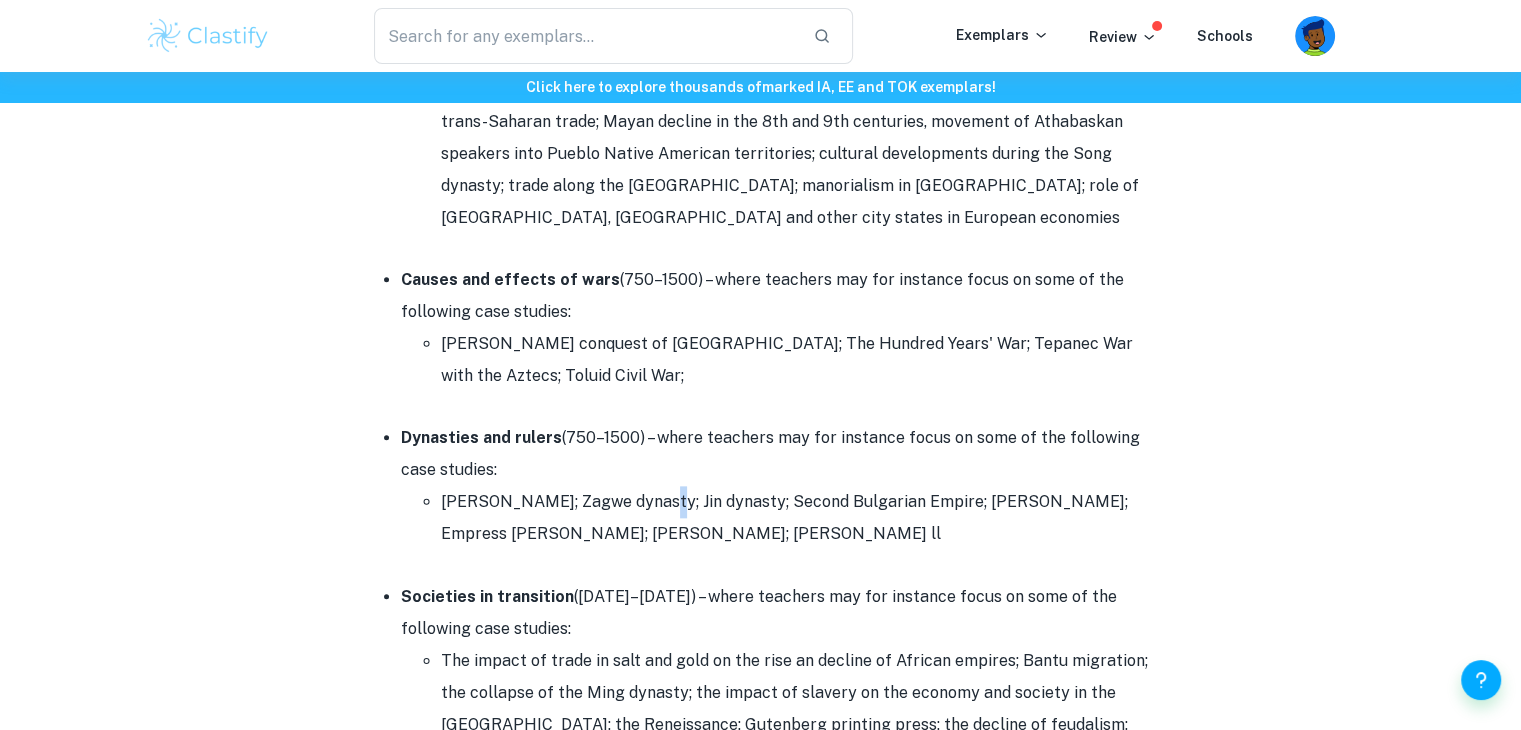 drag, startPoint x: 646, startPoint y: 447, endPoint x: 632, endPoint y: 447, distance: 14 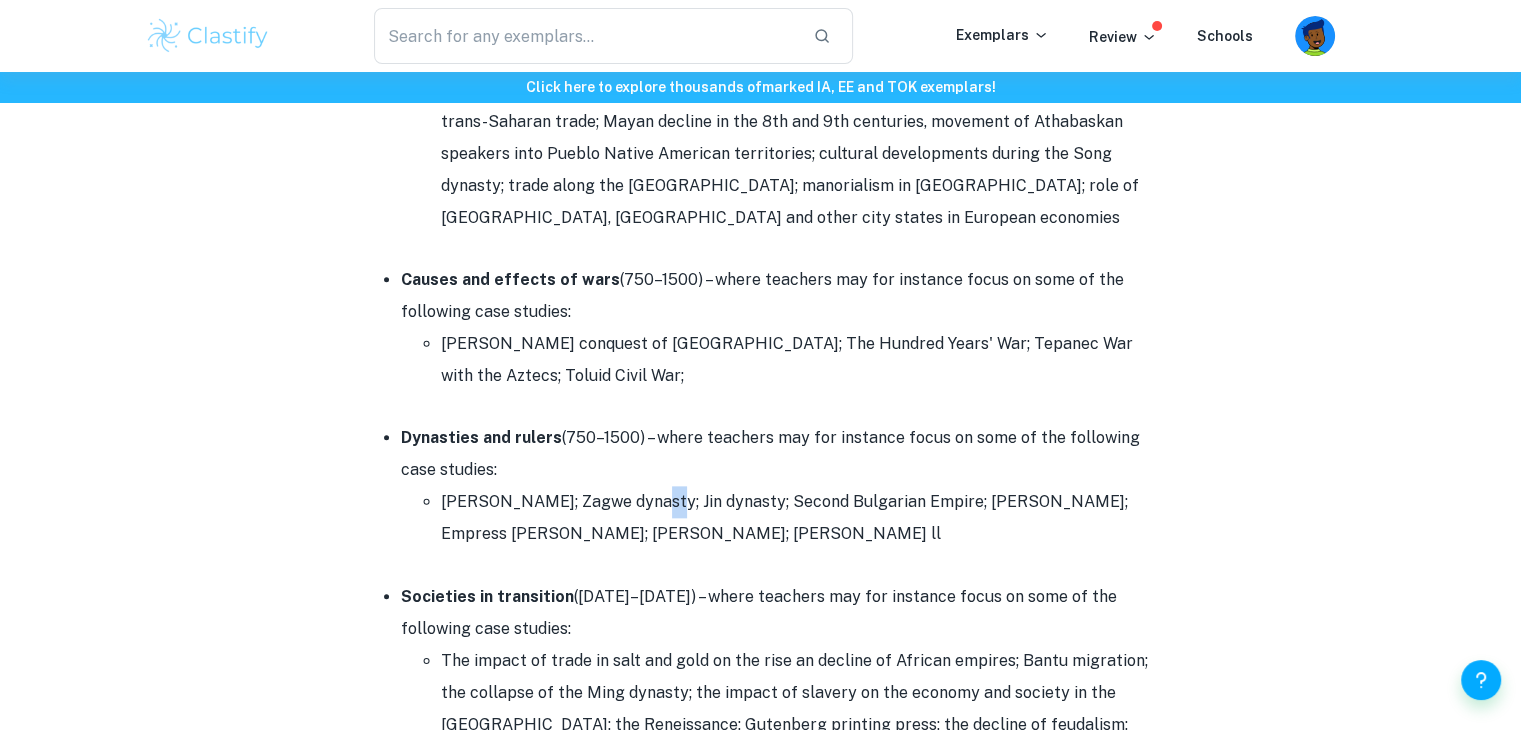 click on "[PERSON_NAME]; Zagwe dynasty; Jin dynasty; Second Bulgarian Empire; [PERSON_NAME]; Empress [PERSON_NAME]; [PERSON_NAME]; [PERSON_NAME] ll" at bounding box center (801, 518) 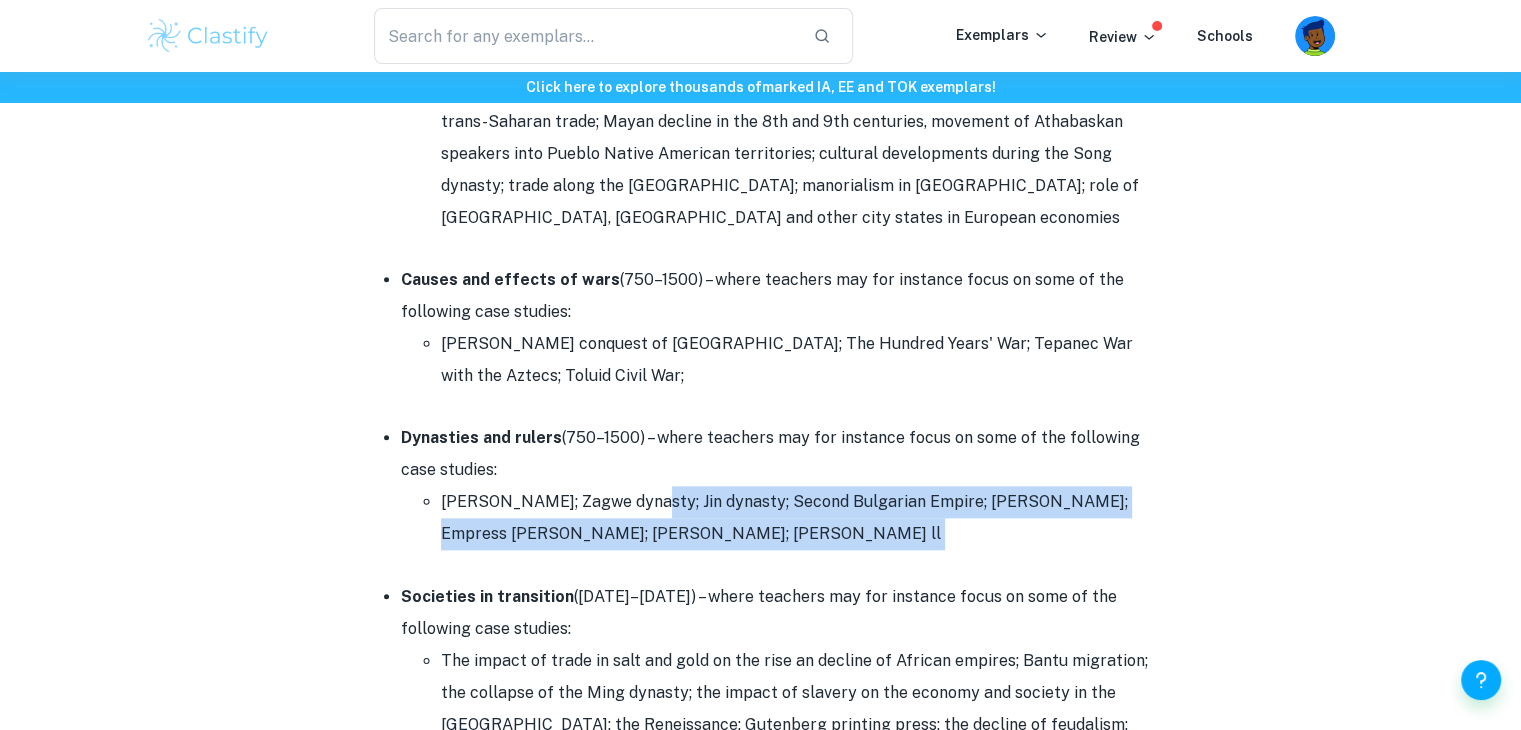 drag, startPoint x: 632, startPoint y: 447, endPoint x: 712, endPoint y: 457, distance: 80.622574 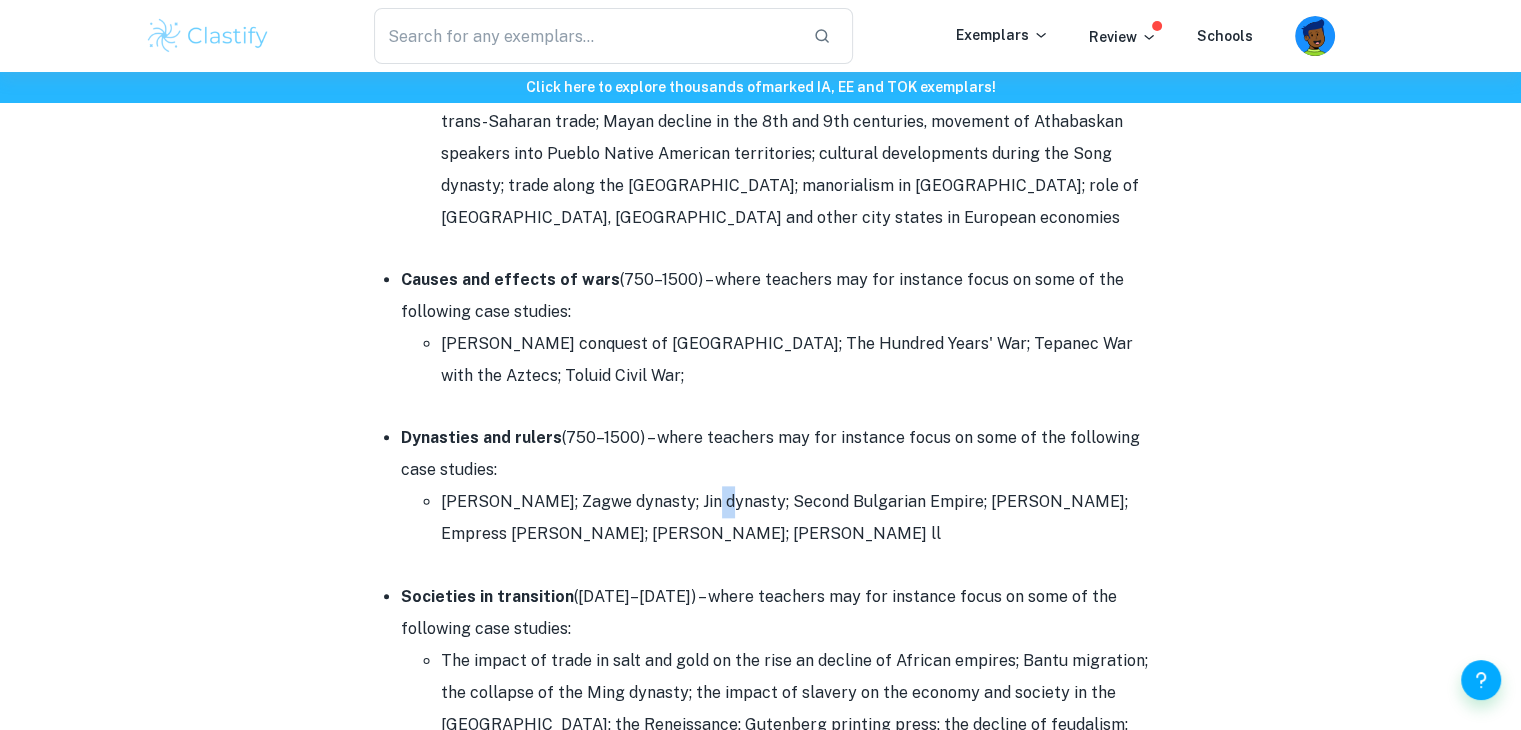 click on "[PERSON_NAME]; Zagwe dynasty; Jin dynasty; Second Bulgarian Empire; [PERSON_NAME]; Empress [PERSON_NAME]; [PERSON_NAME]; [PERSON_NAME] ll" at bounding box center [801, 518] 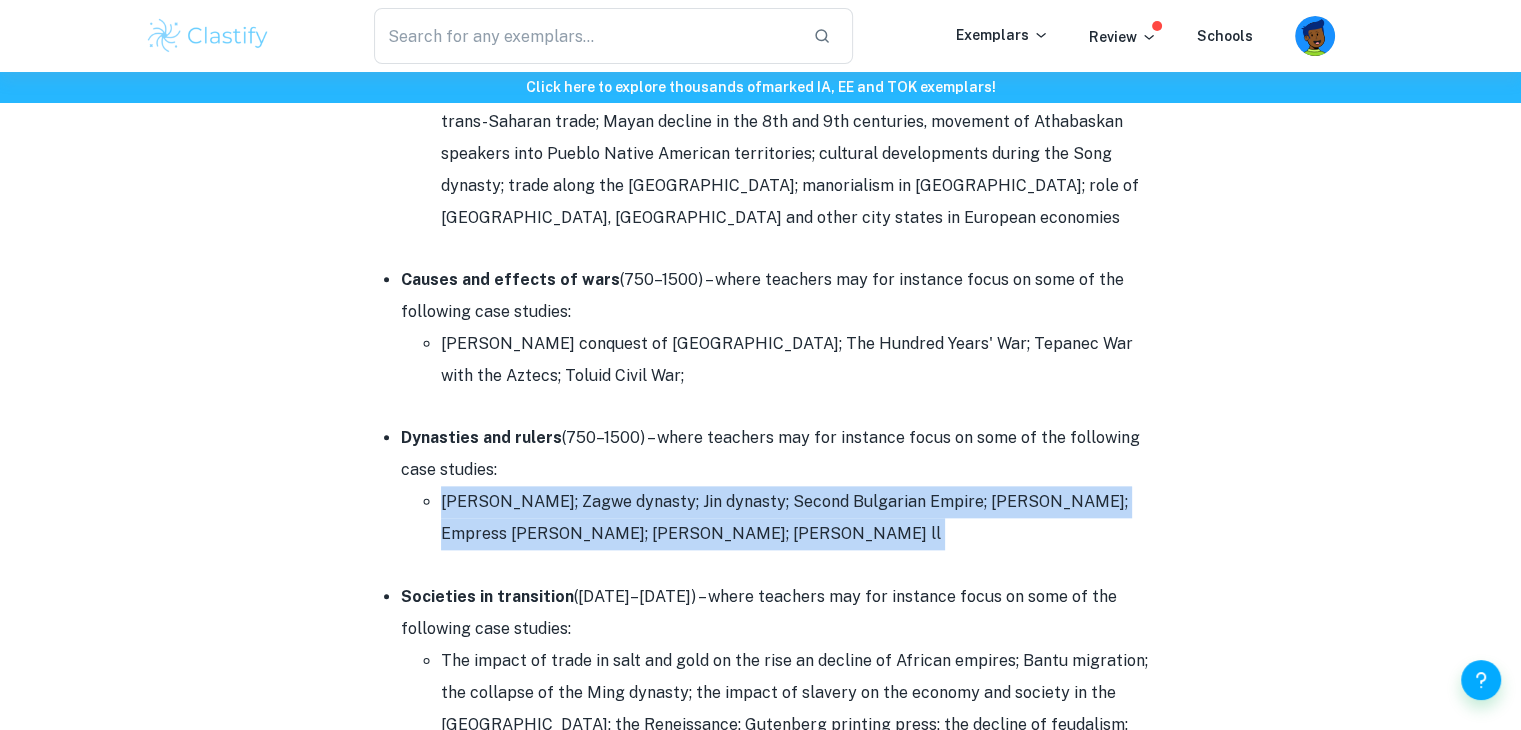 click on "[PERSON_NAME]; Zagwe dynasty; Jin dynasty; Second Bulgarian Empire; [PERSON_NAME]; Empress [PERSON_NAME]; [PERSON_NAME]; [PERSON_NAME] ll" at bounding box center [801, 518] 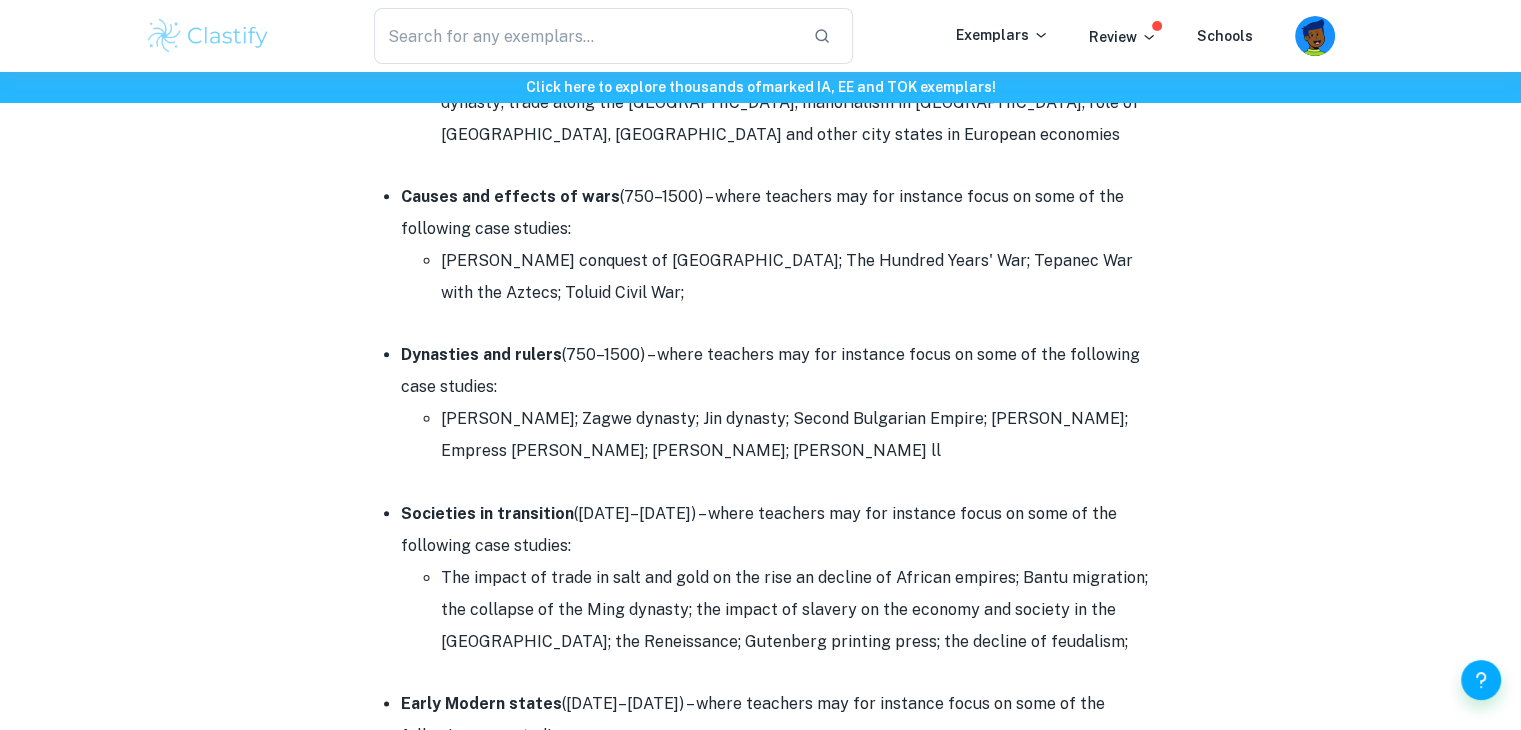 scroll, scrollTop: 2320, scrollLeft: 0, axis: vertical 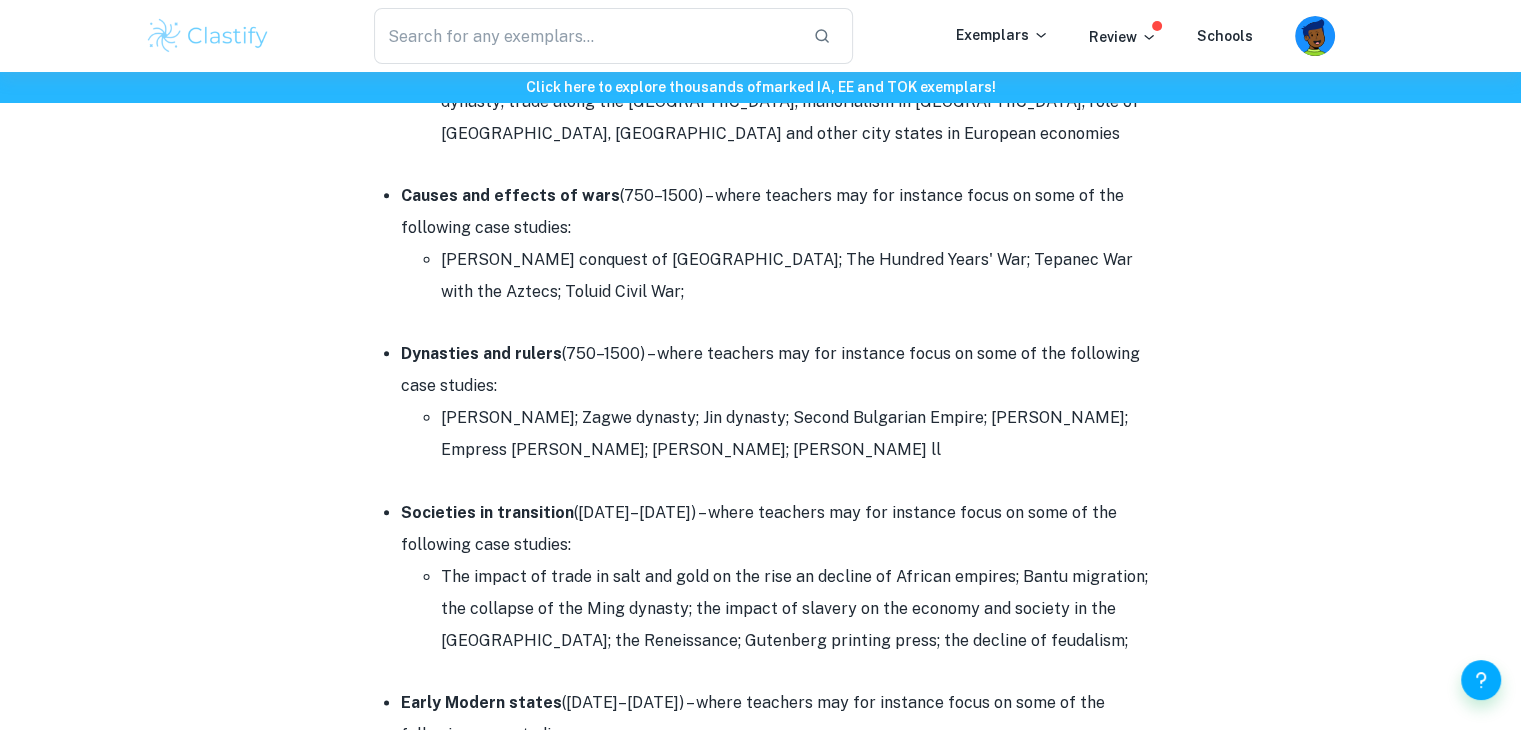 click on "Societies in transition  ([DATE]–[DATE]) – where teachers may for instance focus on some of the following case studies: The impact of trade in salt and gold on the rise an decline of African empires; Bantu migration; the collapse of the Ming dynasty; the impact of slavery on the economy and society in the [GEOGRAPHIC_DATA]; the Reneissance; Gutenberg printing press; the decline of feudalism;" at bounding box center [781, 577] 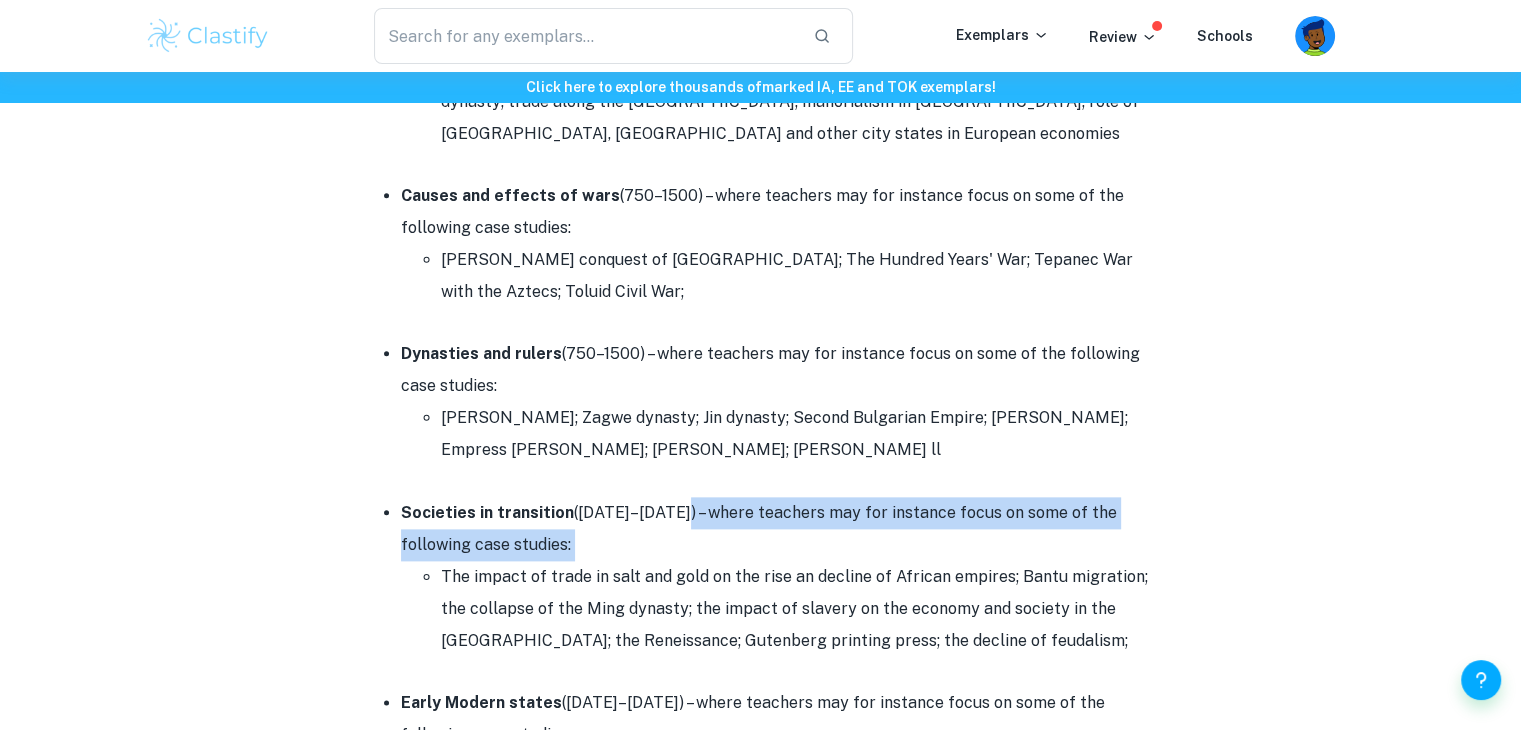 drag, startPoint x: 688, startPoint y: 451, endPoint x: 715, endPoint y: 490, distance: 47.434166 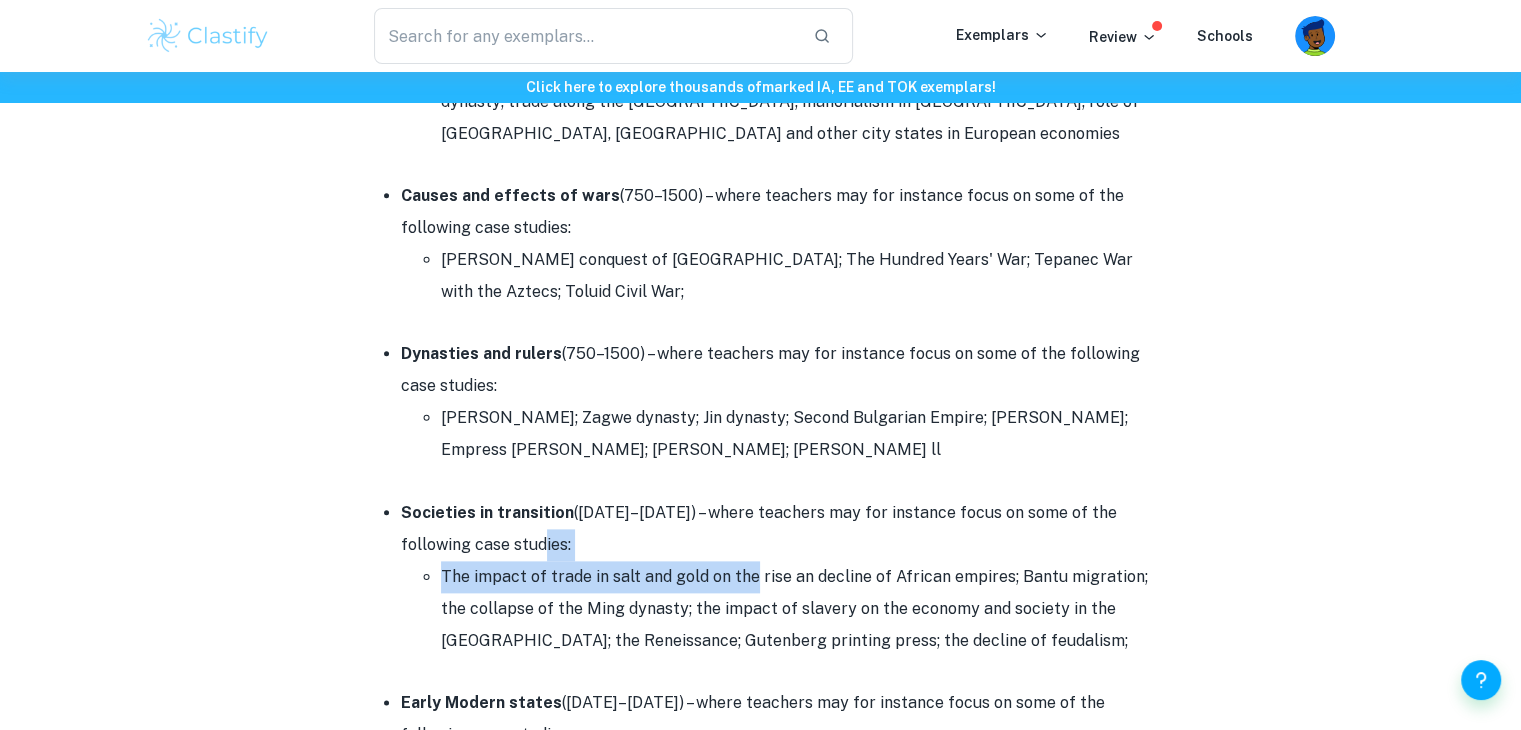 drag, startPoint x: 715, startPoint y: 490, endPoint x: 728, endPoint y: 508, distance: 22.203604 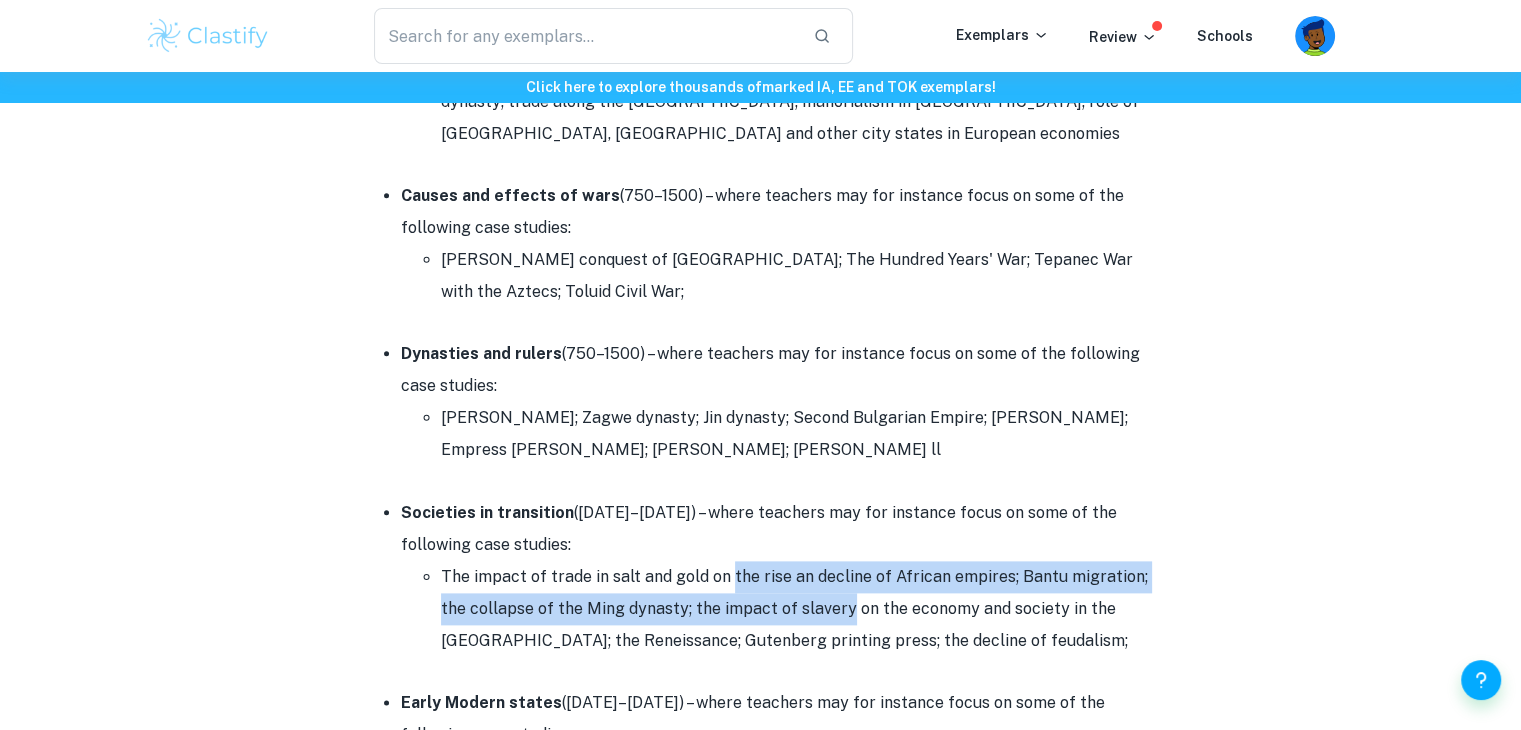drag, startPoint x: 728, startPoint y: 508, endPoint x: 818, endPoint y: 533, distance: 93.40771 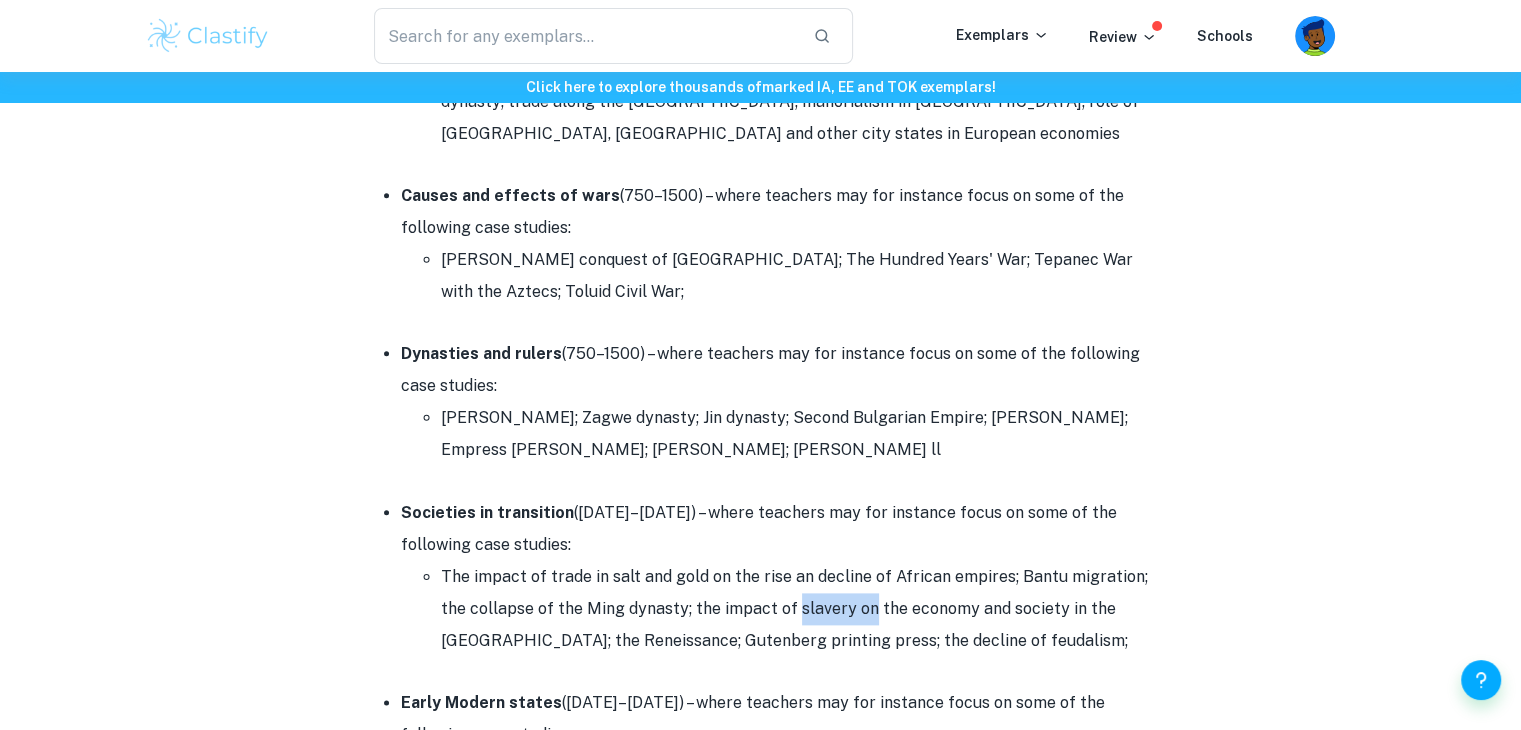 drag, startPoint x: 818, startPoint y: 533, endPoint x: 849, endPoint y: 548, distance: 34.43835 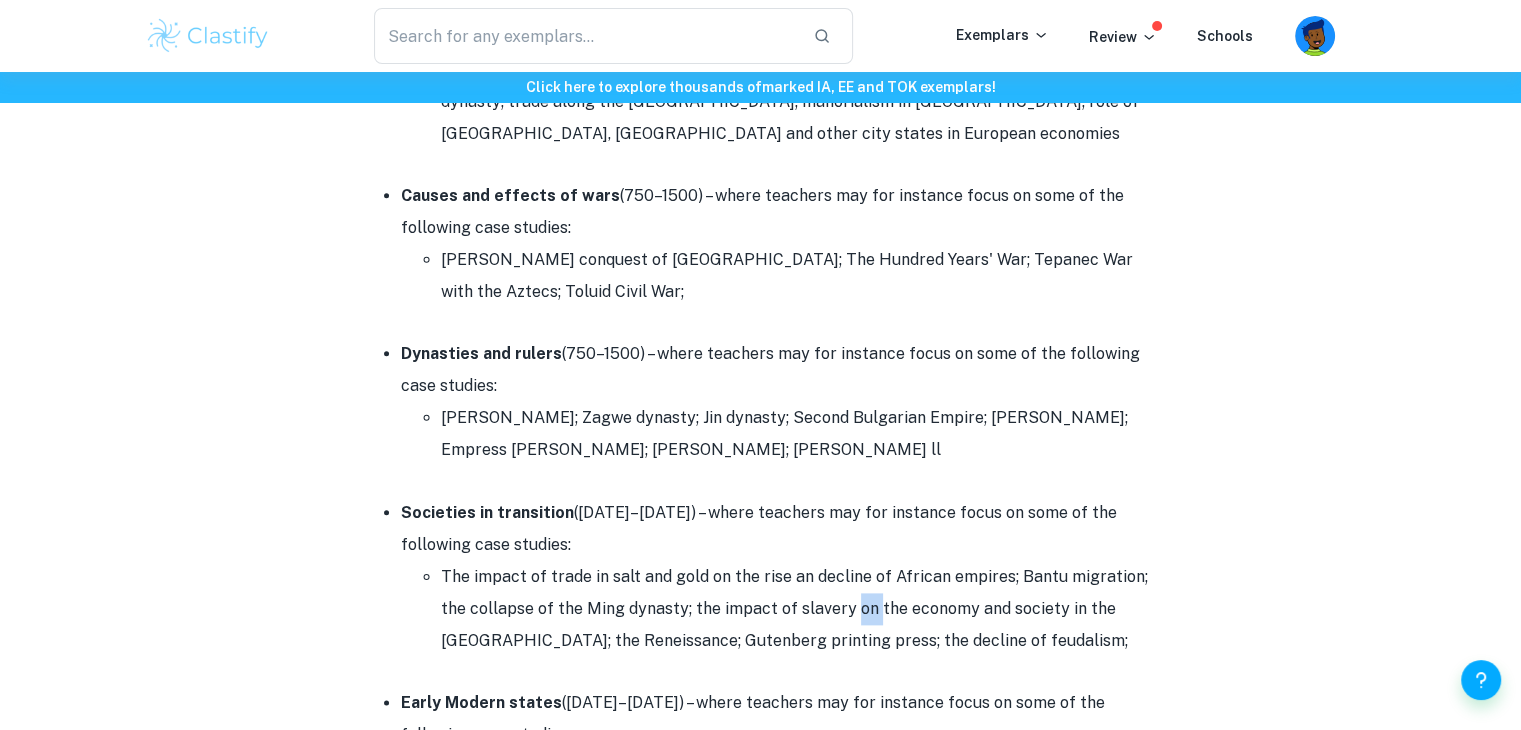 drag, startPoint x: 849, startPoint y: 548, endPoint x: 862, endPoint y: 569, distance: 24.698177 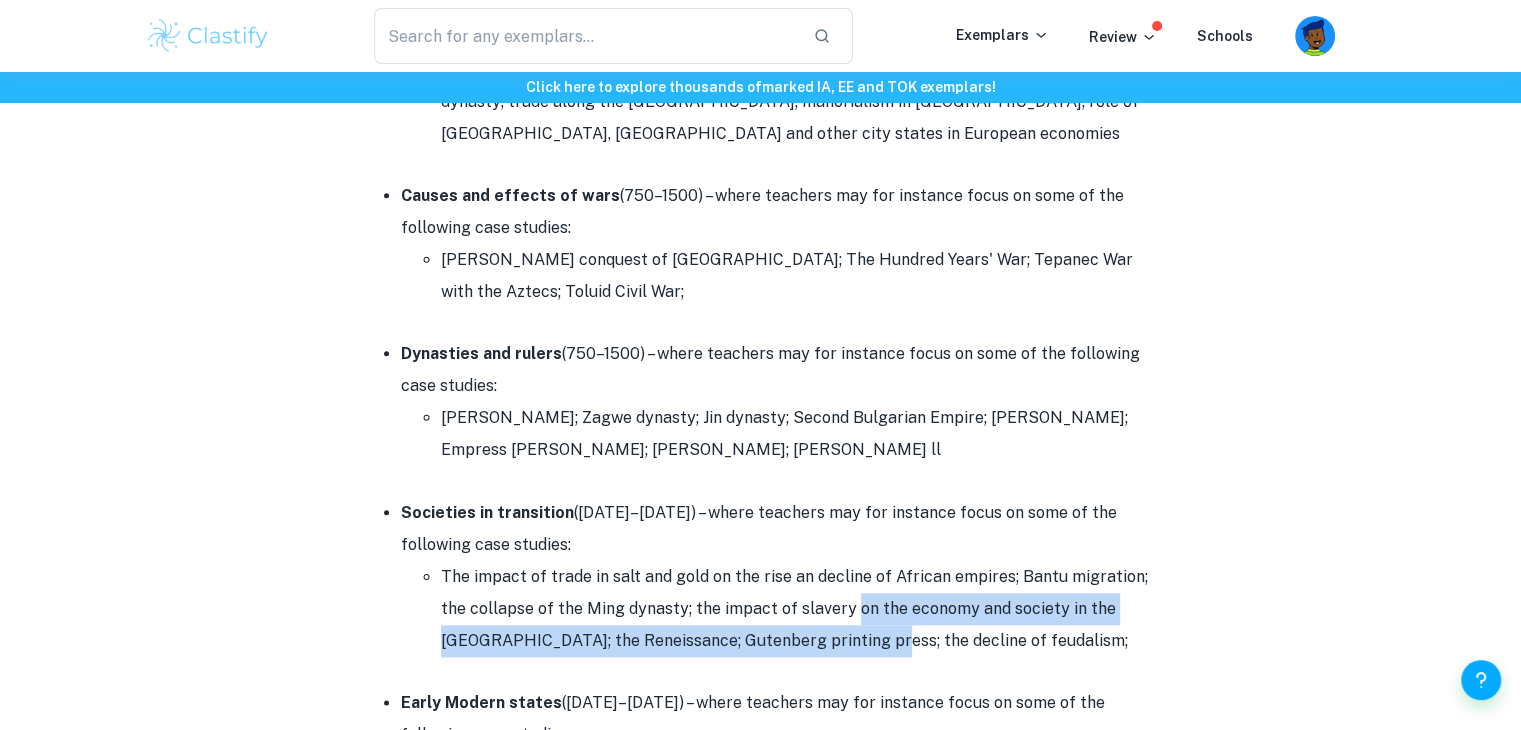 click on "The impact of trade in salt and gold on the rise an decline of African empires; Bantu migration; the collapse of the Ming dynasty; the impact of slavery on the economy and society in the [GEOGRAPHIC_DATA]; the Reneissance; Gutenberg printing press; the decline of feudalism;" at bounding box center [801, 609] 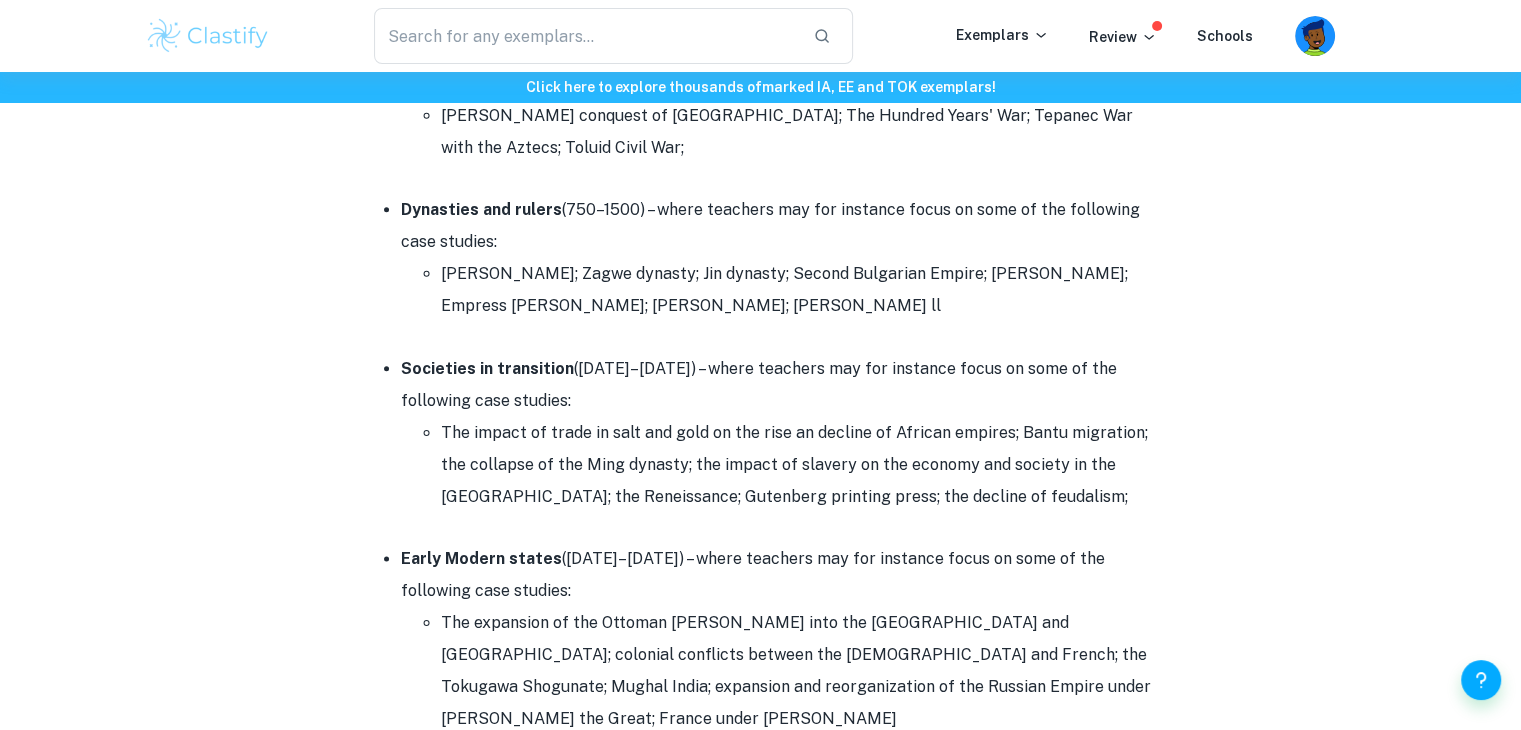 scroll, scrollTop: 2479, scrollLeft: 0, axis: vertical 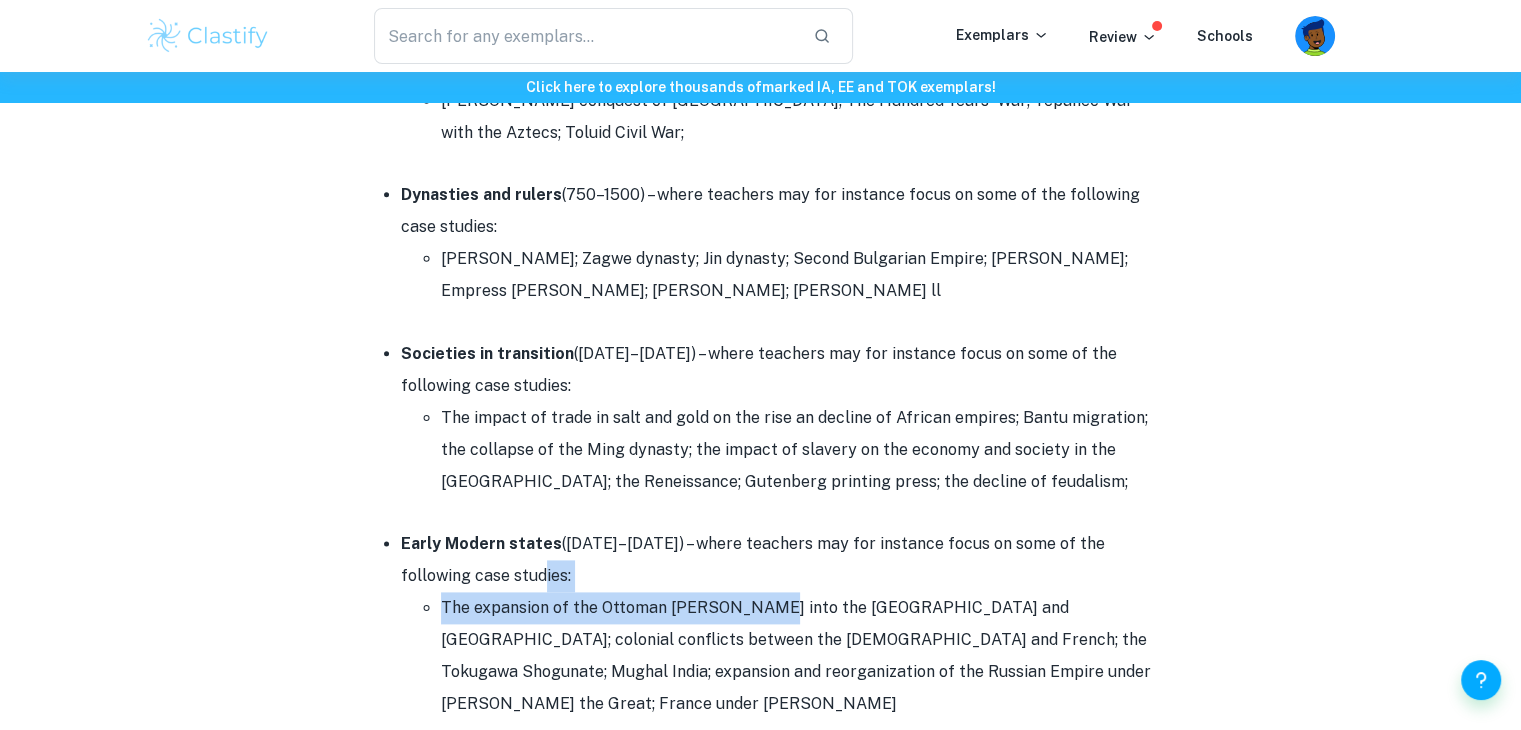 drag, startPoint x: 495, startPoint y: 517, endPoint x: 905, endPoint y: 533, distance: 410.31207 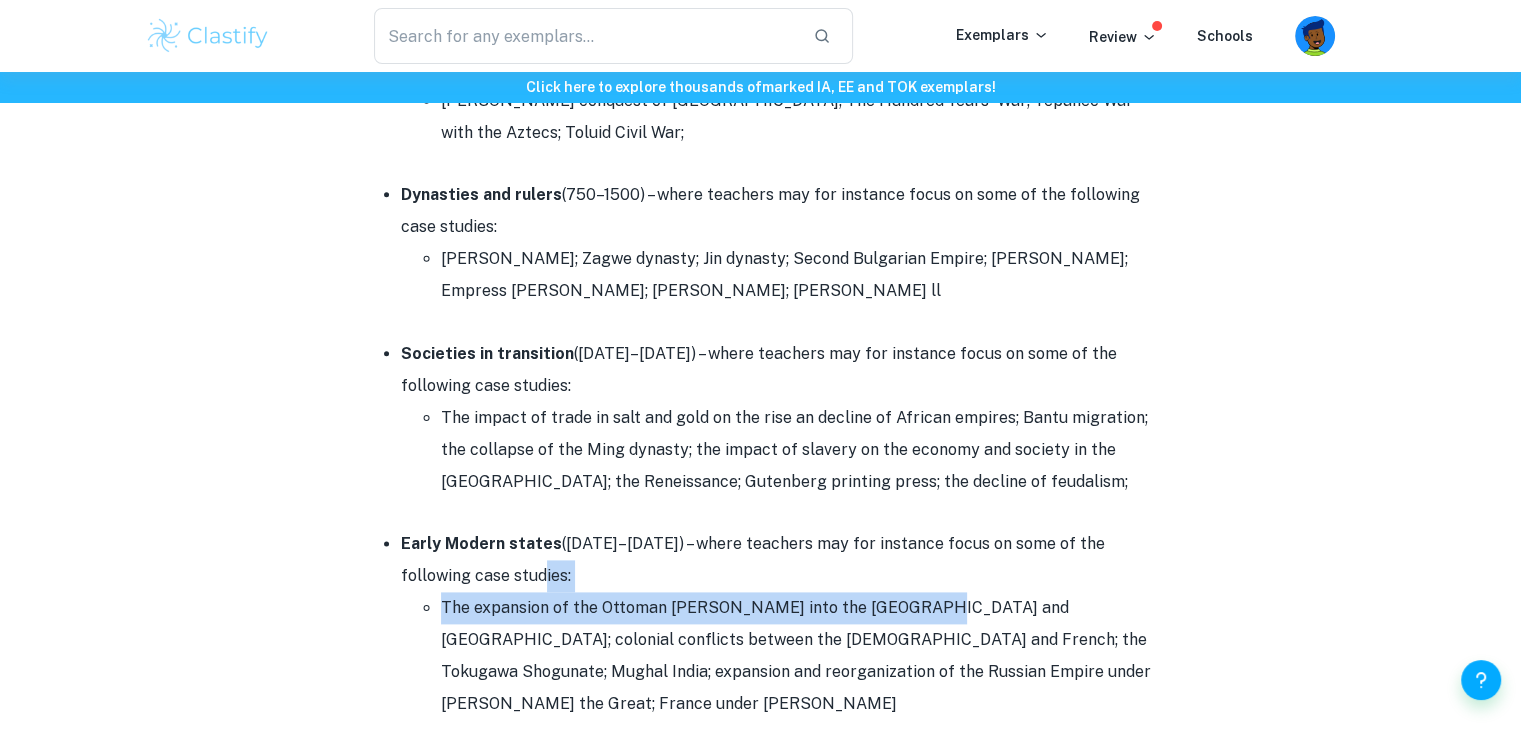 click on "The expansion of the Ottoman [PERSON_NAME] into the [GEOGRAPHIC_DATA] and [GEOGRAPHIC_DATA]; colonial conflicts between the [DEMOGRAPHIC_DATA] and French; the Tokugawa Shogunate; Mughal India; expansion and reorganization of the Russian Empire under [PERSON_NAME] the Great; France under [PERSON_NAME]" at bounding box center [801, 656] 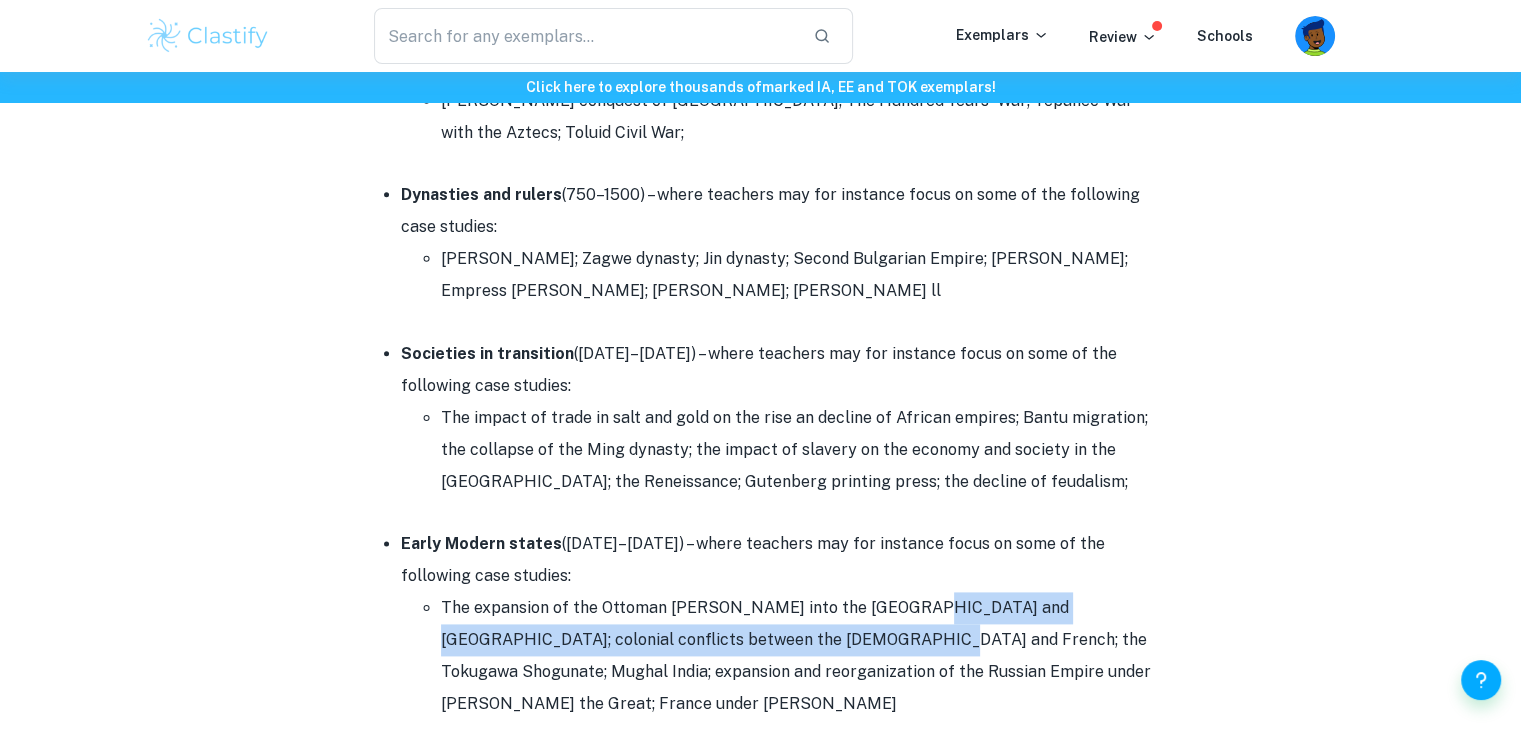 drag, startPoint x: 905, startPoint y: 533, endPoint x: 731, endPoint y: 573, distance: 178.53851 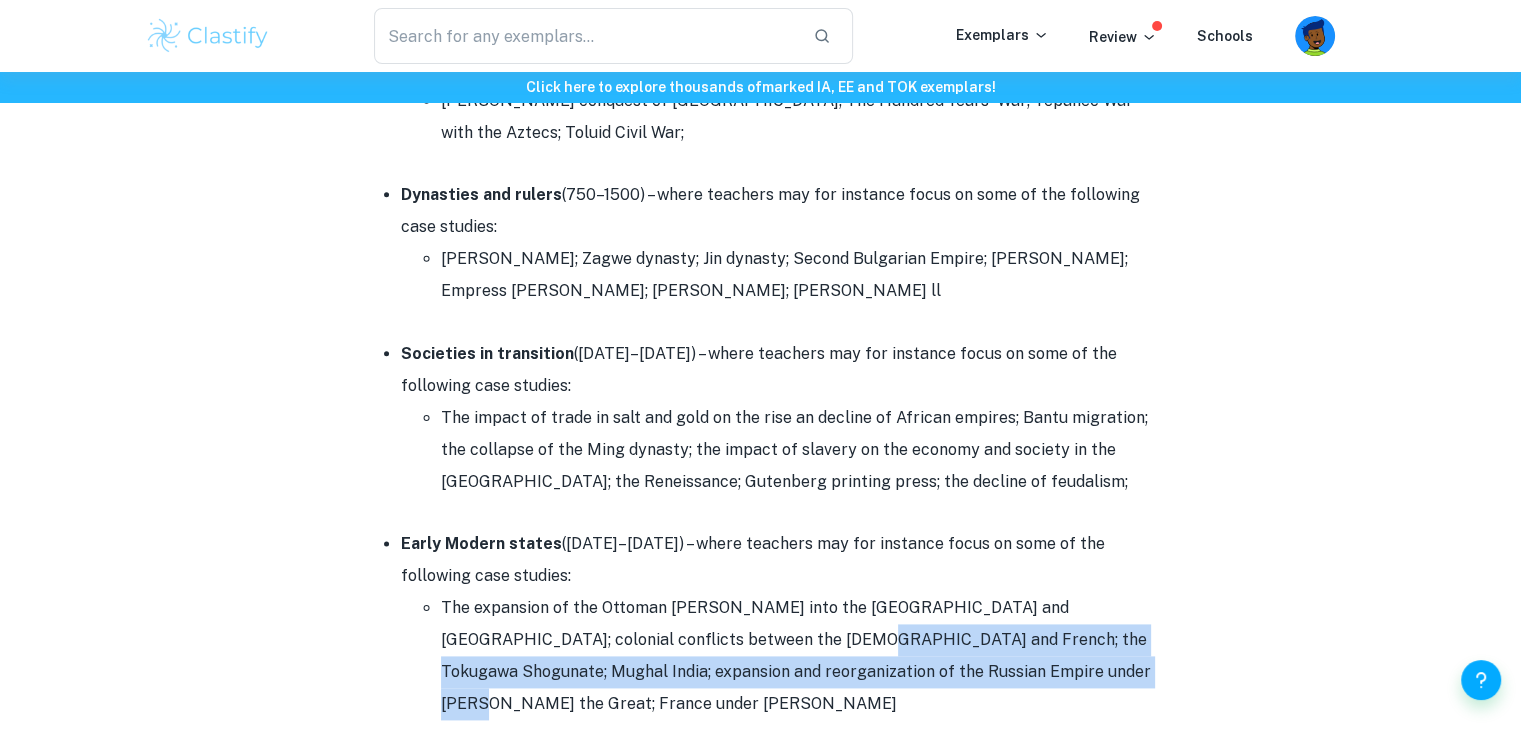 drag, startPoint x: 731, startPoint y: 573, endPoint x: 985, endPoint y: 610, distance: 256.68073 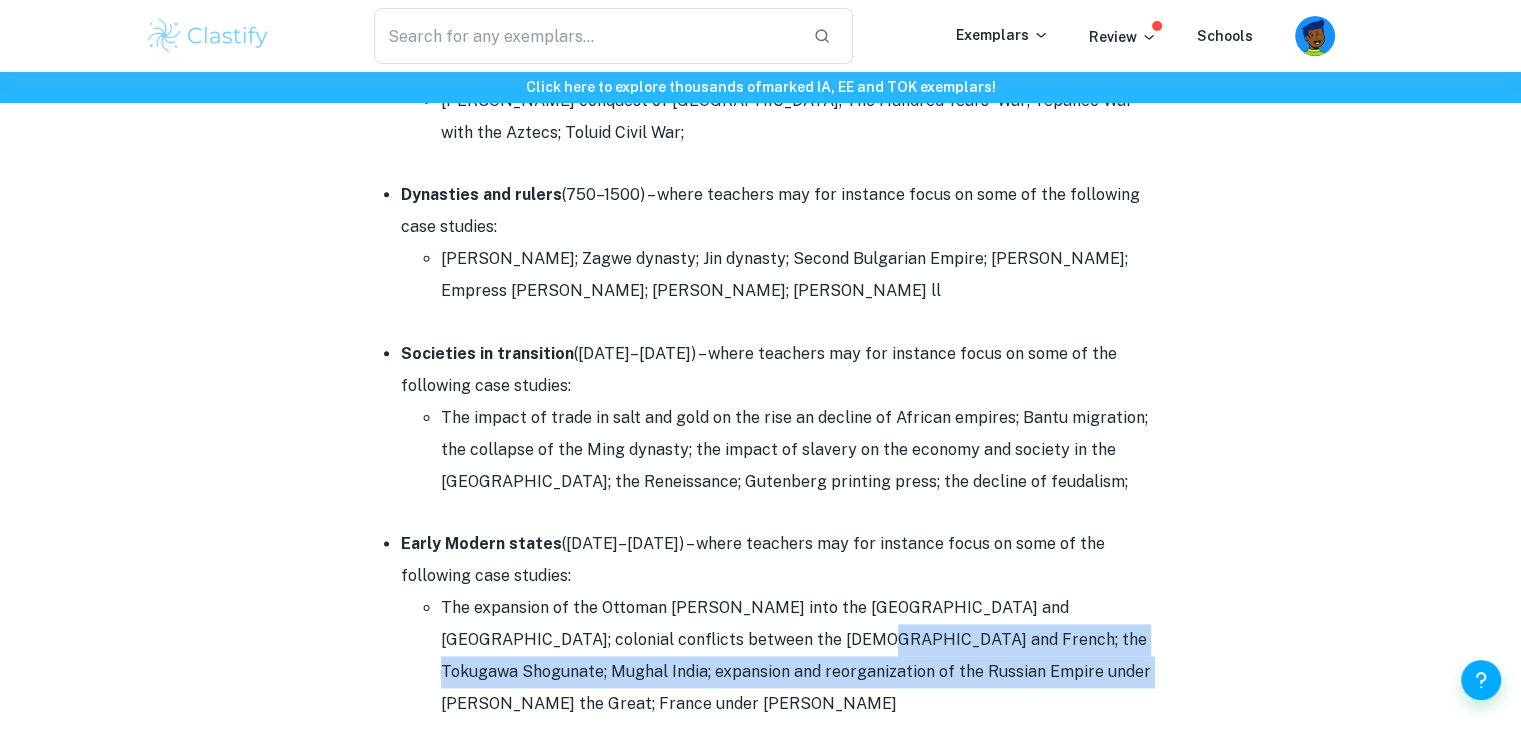 click on "The expansion of the Ottoman [PERSON_NAME] into the [GEOGRAPHIC_DATA] and [GEOGRAPHIC_DATA]; colonial conflicts between the [DEMOGRAPHIC_DATA] and French; the Tokugawa Shogunate; Mughal India; expansion and reorganization of the Russian Empire under [PERSON_NAME] the Great; France under [PERSON_NAME]" at bounding box center [801, 656] 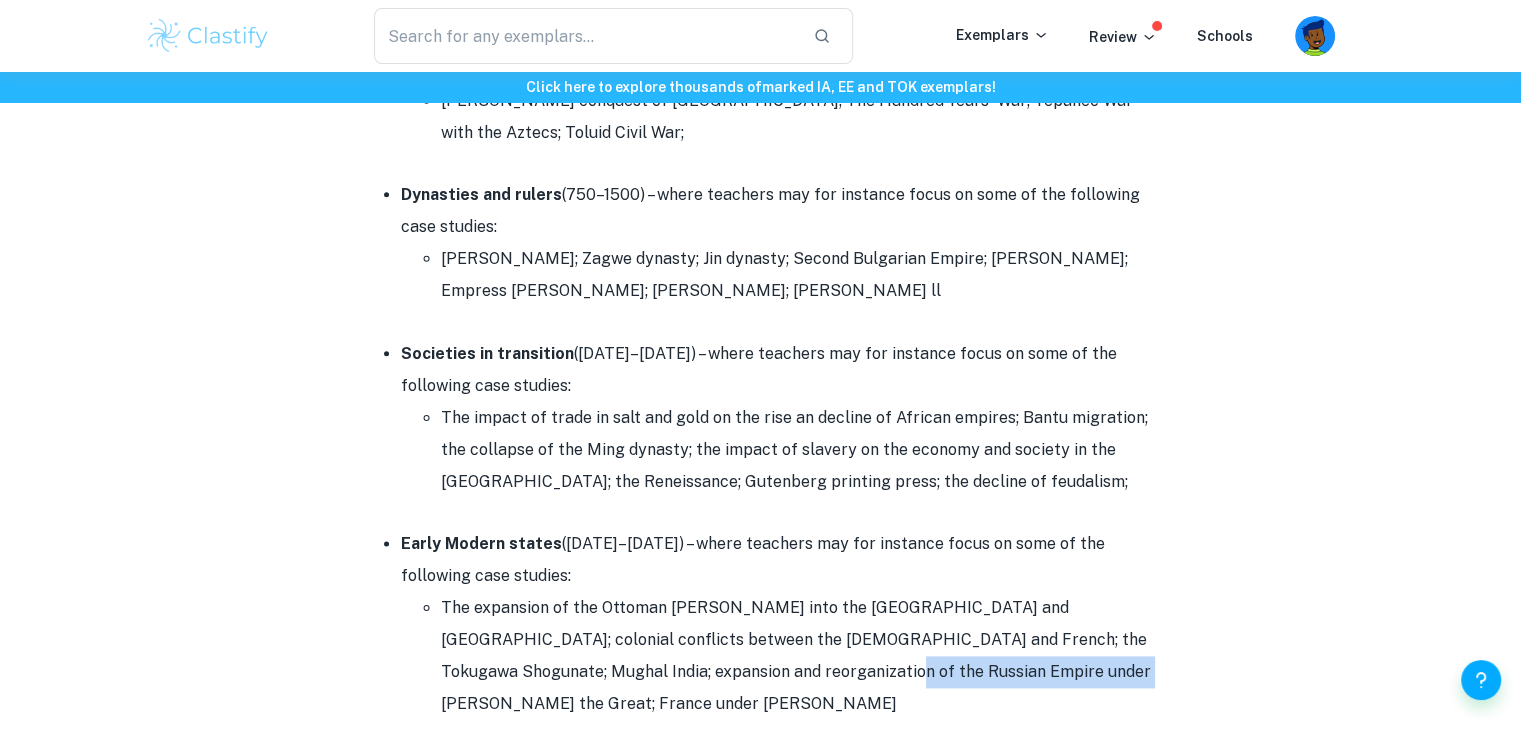 drag, startPoint x: 985, startPoint y: 610, endPoint x: 732, endPoint y: 597, distance: 253.33377 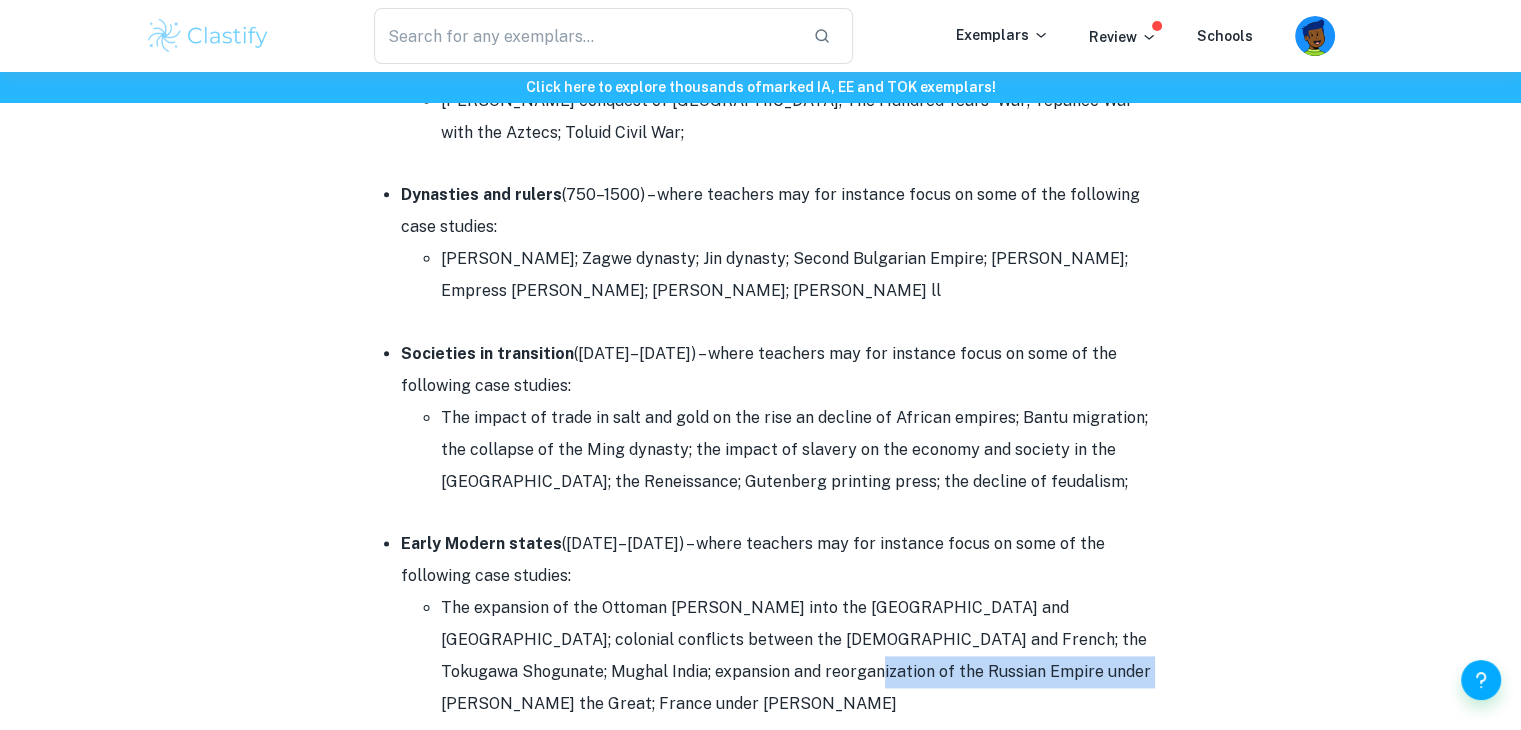 click on "The expansion of the Ottoman [PERSON_NAME] into the [GEOGRAPHIC_DATA] and [GEOGRAPHIC_DATA]; colonial conflicts between the [DEMOGRAPHIC_DATA] and French; the Tokugawa Shogunate; Mughal India; expansion and reorganization of the Russian Empire under [PERSON_NAME] the Great; France under [PERSON_NAME]" at bounding box center [801, 656] 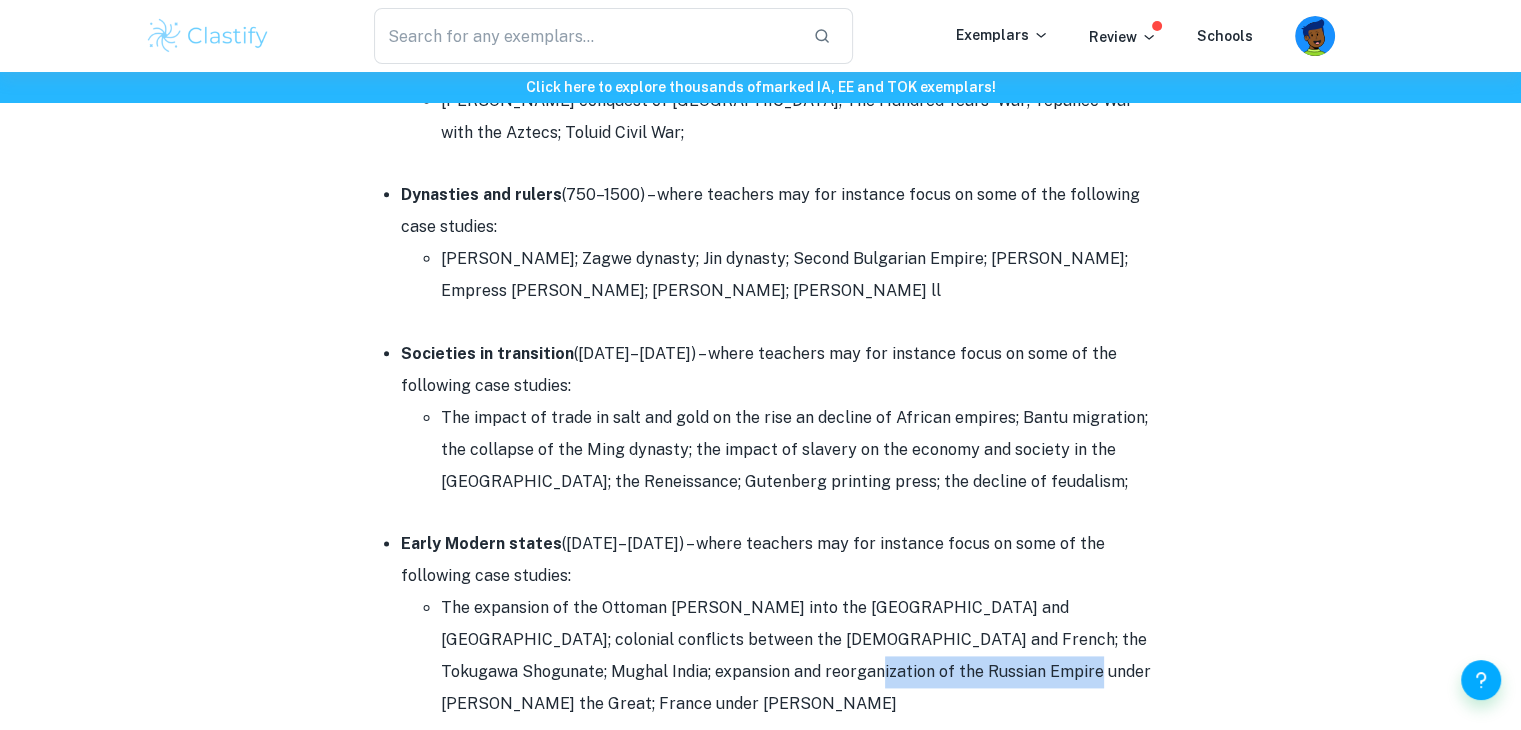 drag, startPoint x: 732, startPoint y: 597, endPoint x: 958, endPoint y: 626, distance: 227.85303 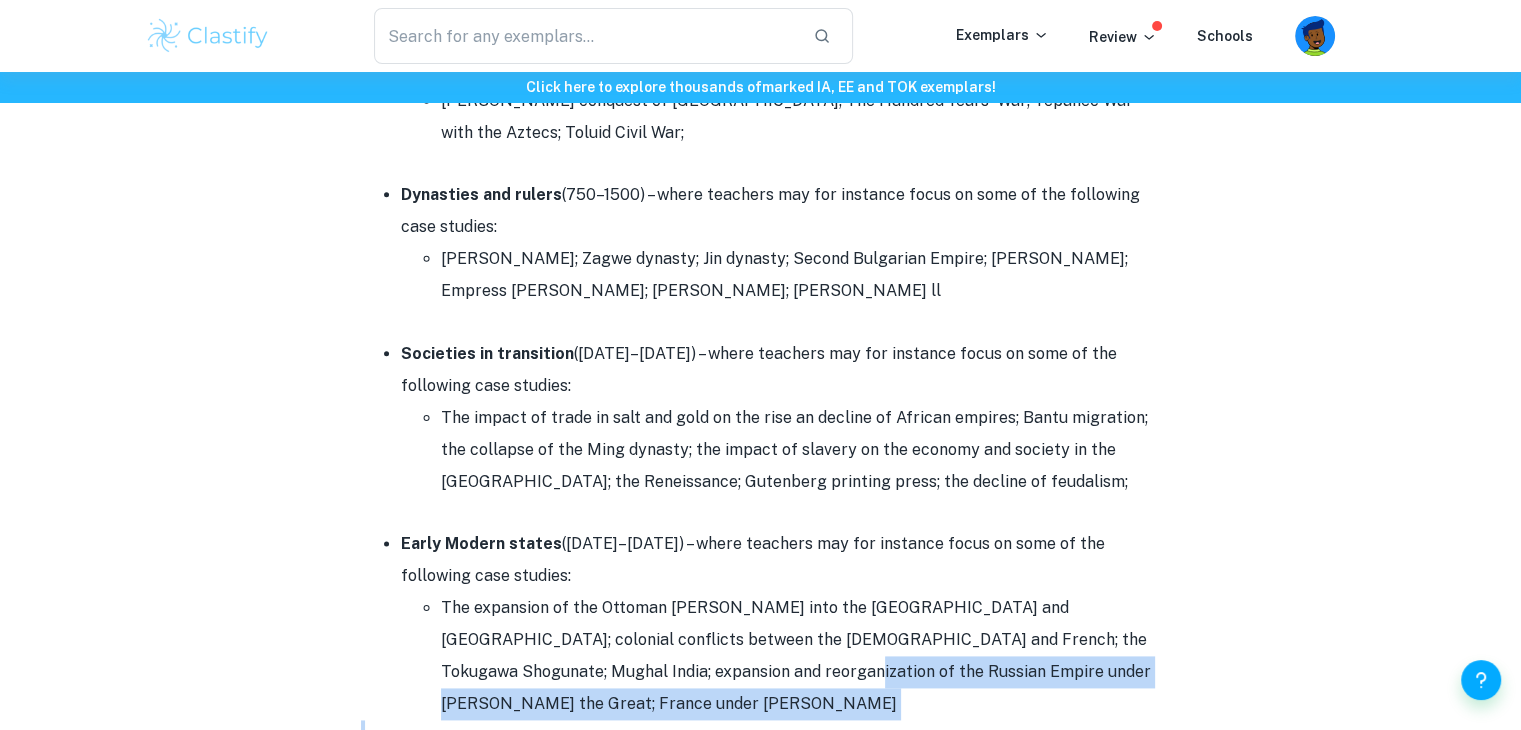 click at bounding box center [761, 735] 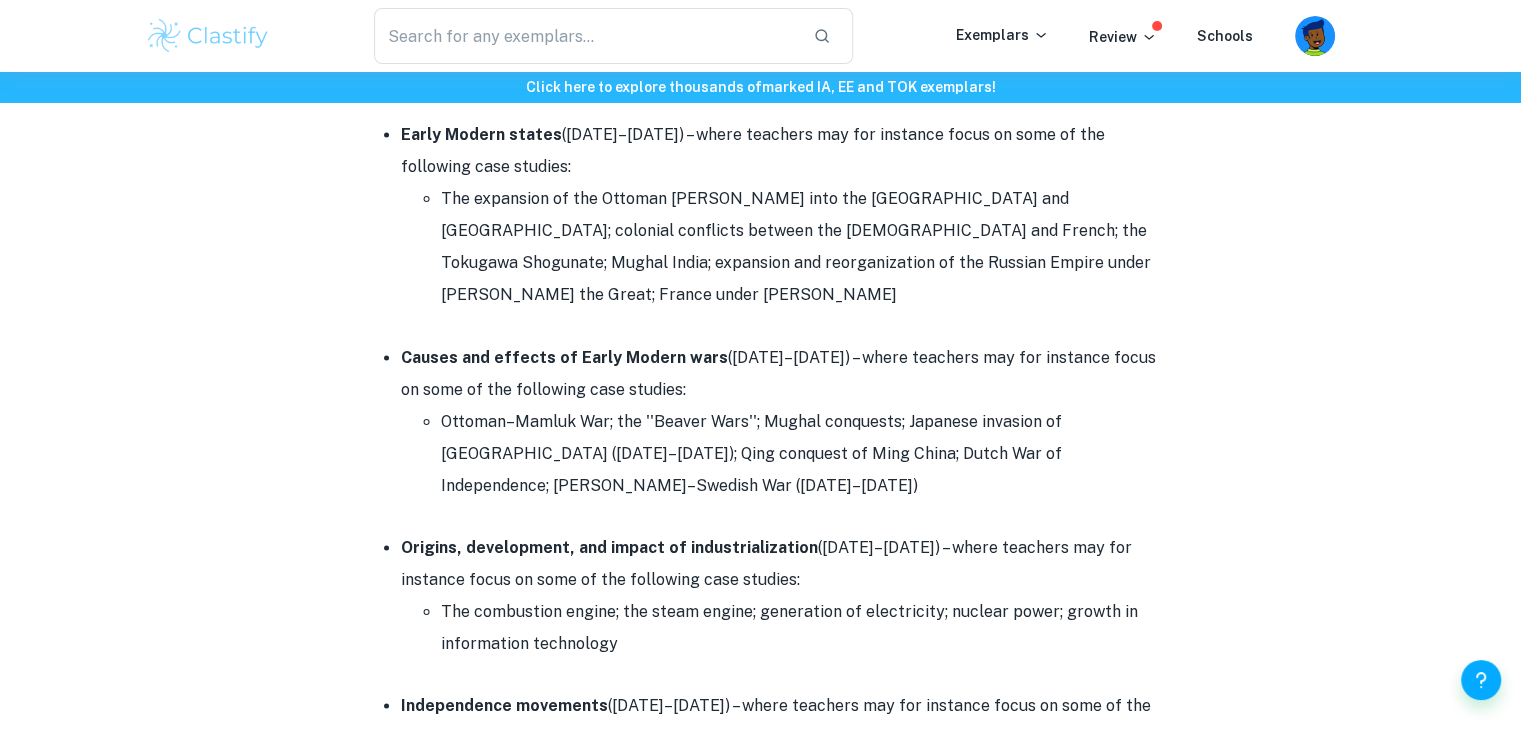 scroll, scrollTop: 2892, scrollLeft: 0, axis: vertical 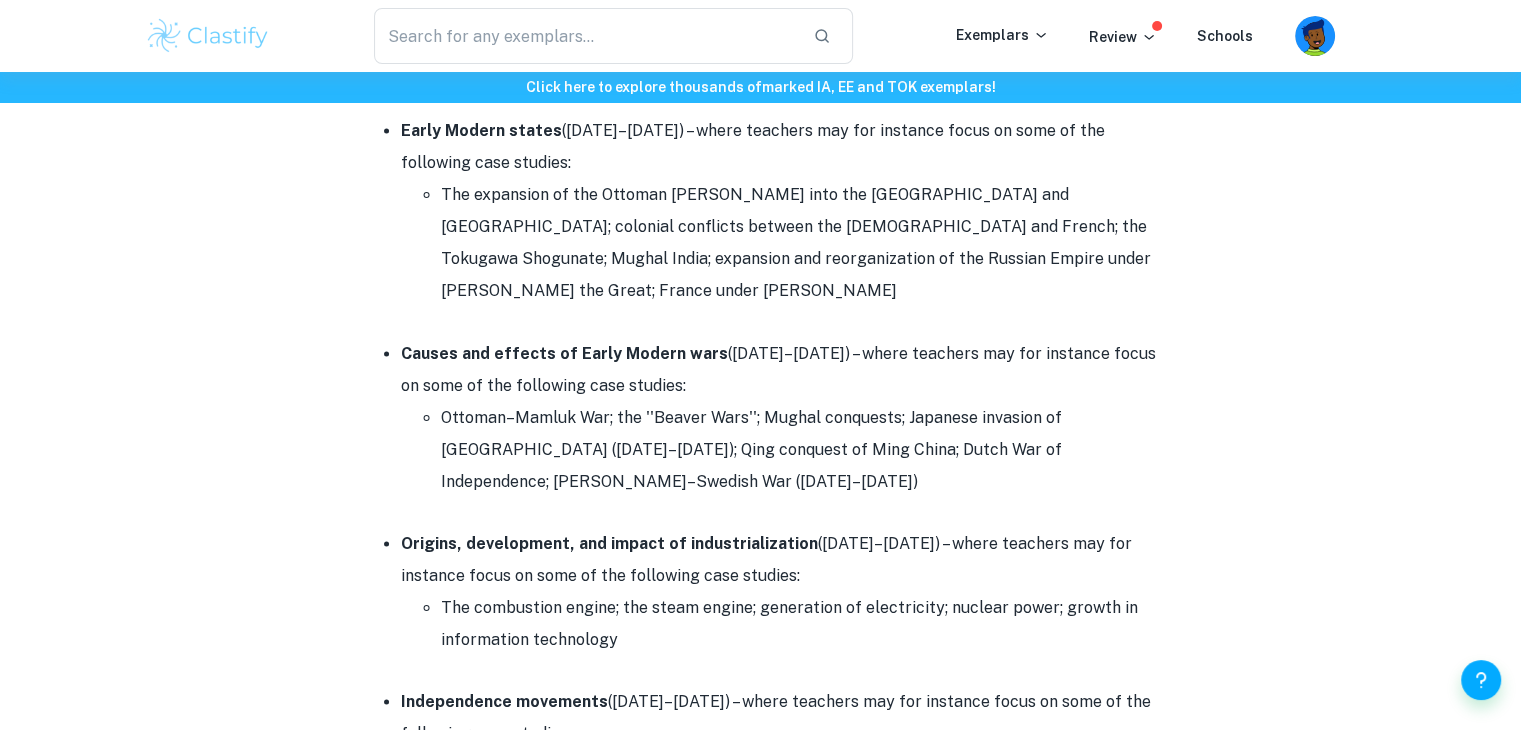 drag, startPoint x: 823, startPoint y: 544, endPoint x: 673, endPoint y: 497, distance: 157.19096 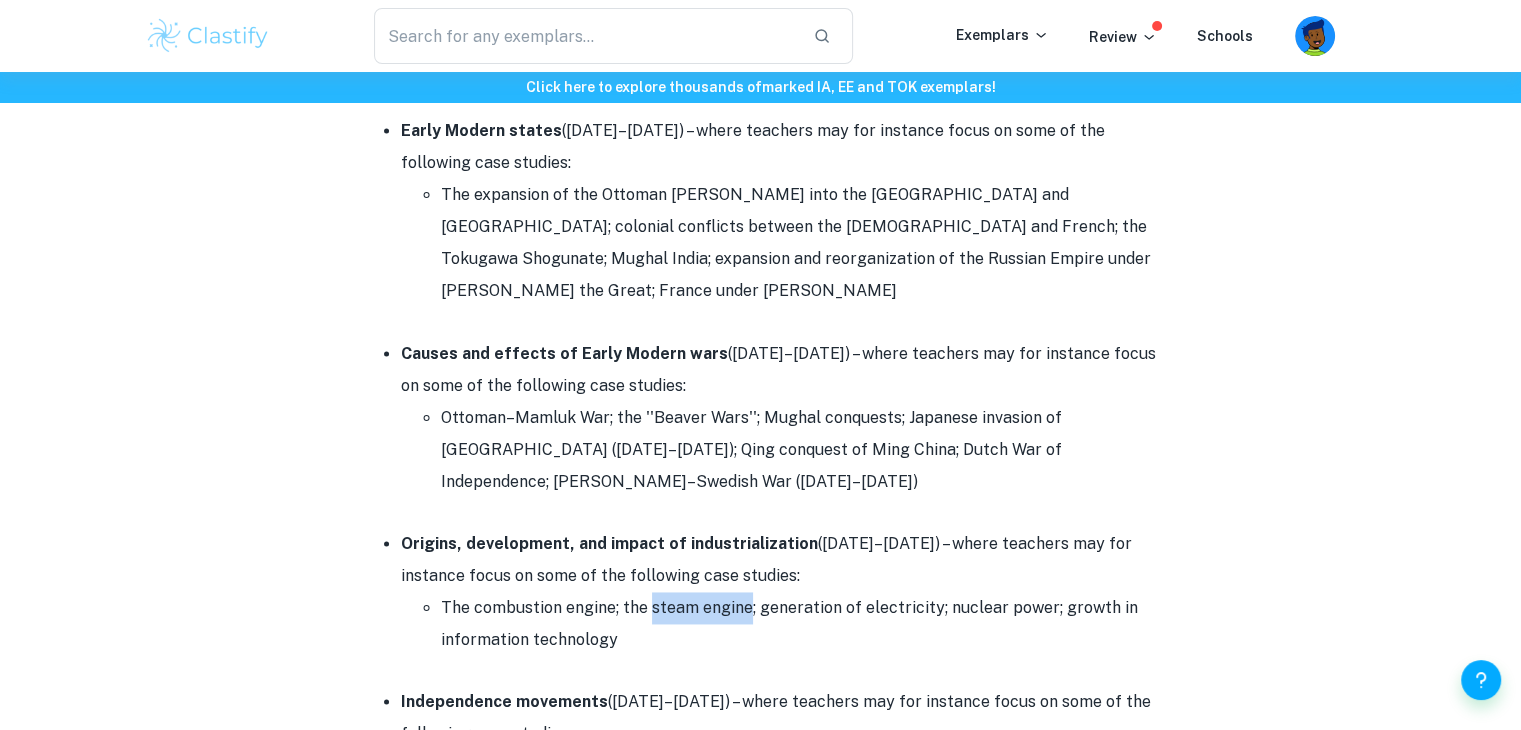 drag, startPoint x: 673, startPoint y: 497, endPoint x: 698, endPoint y: 525, distance: 37.536648 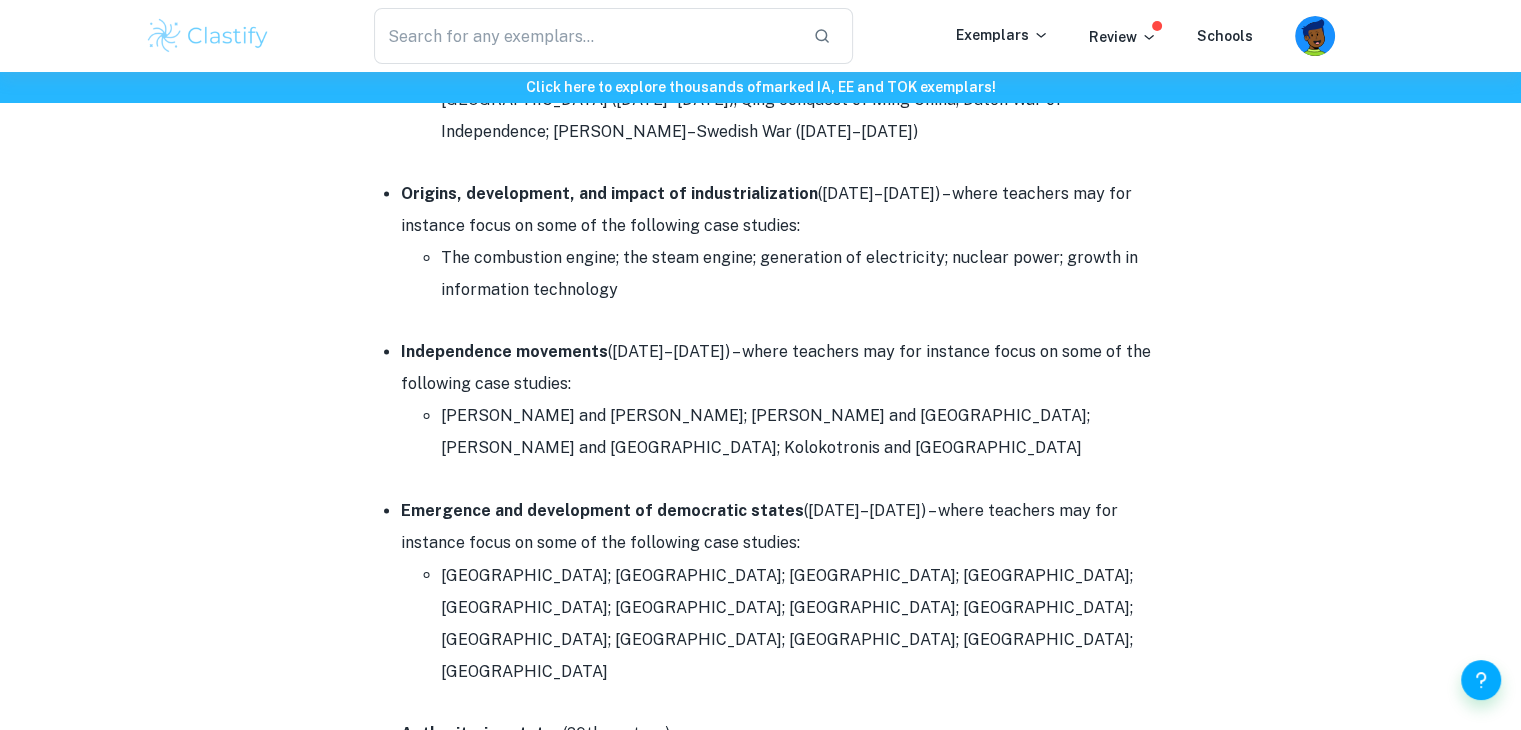 scroll, scrollTop: 3339, scrollLeft: 0, axis: vertical 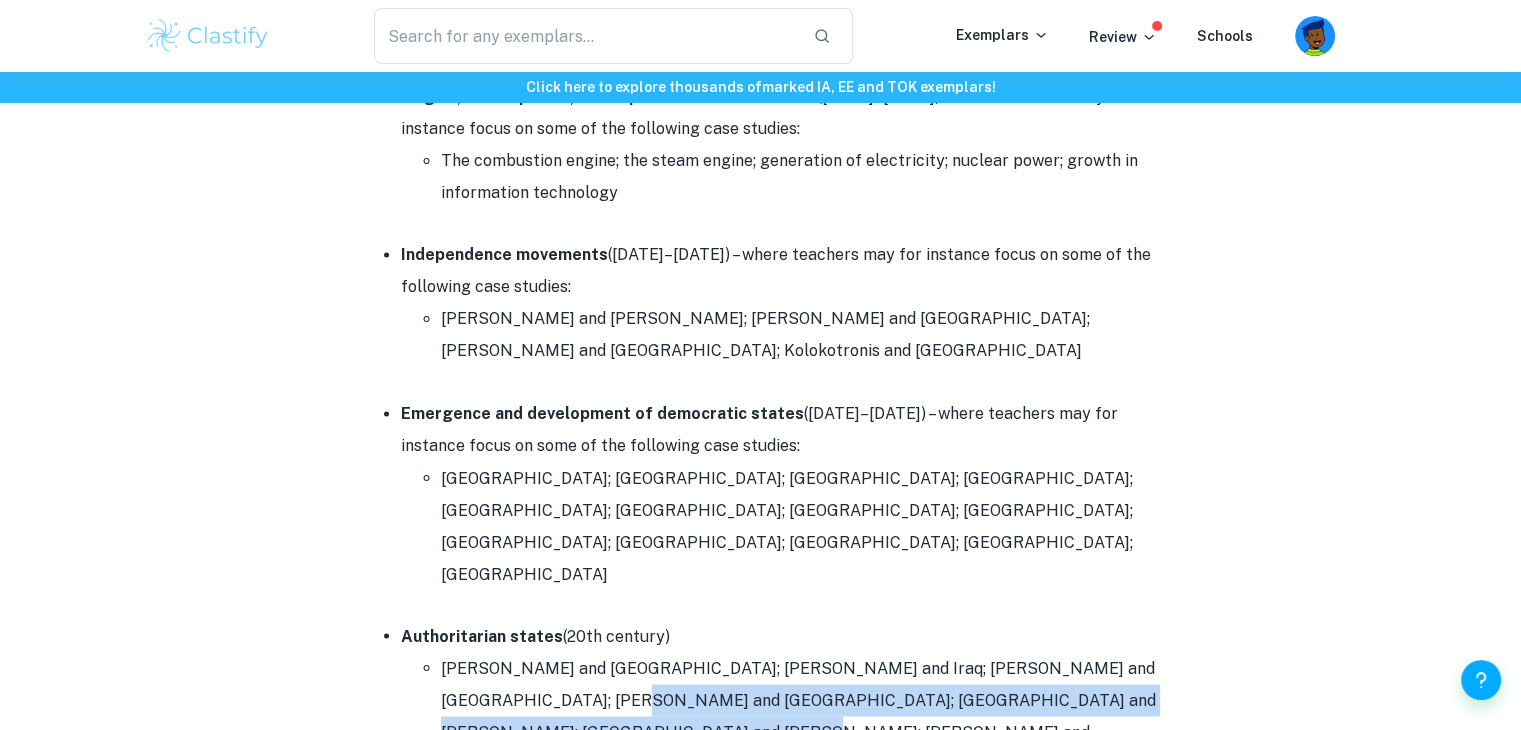 drag, startPoint x: 557, startPoint y: 497, endPoint x: 655, endPoint y: 555, distance: 113.87713 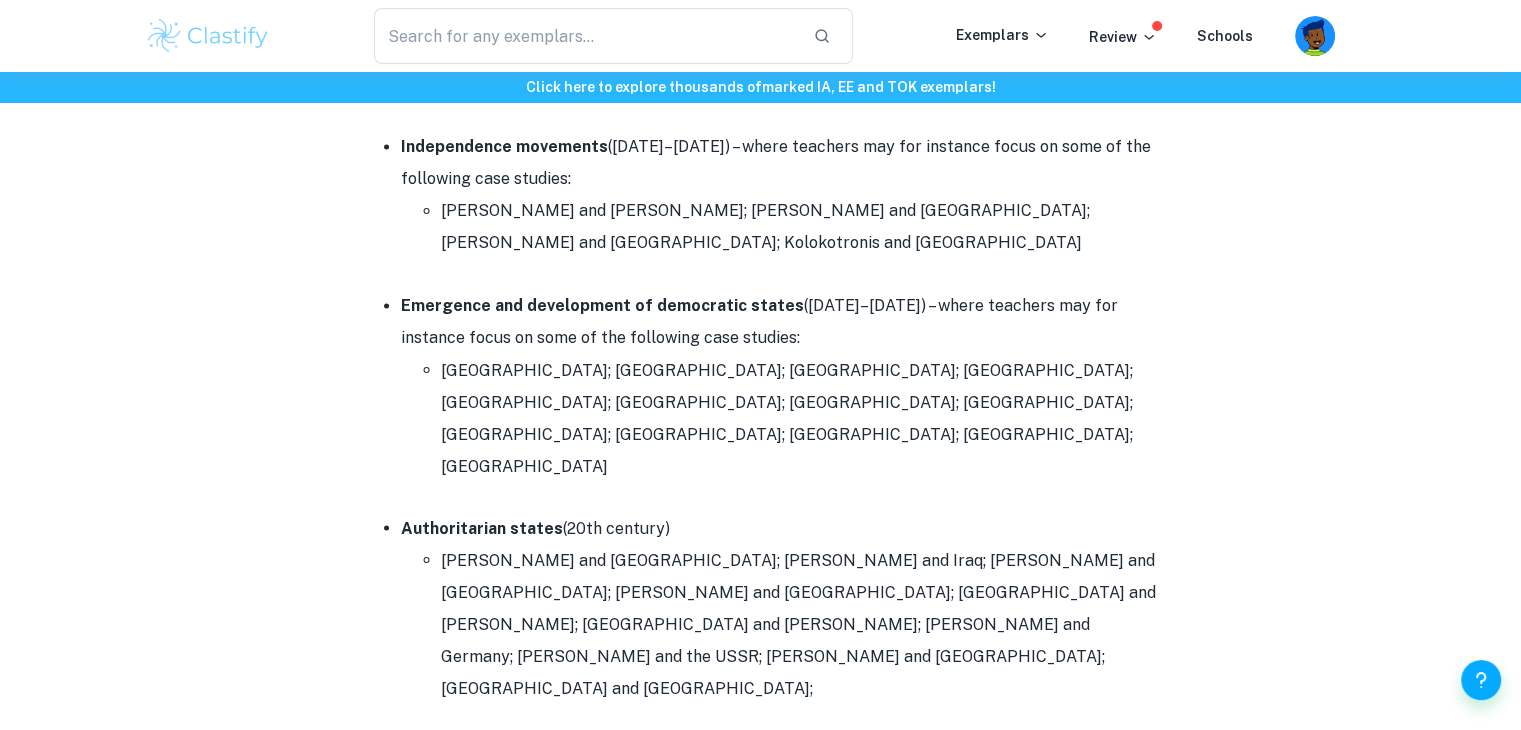 scroll, scrollTop: 3474, scrollLeft: 0, axis: vertical 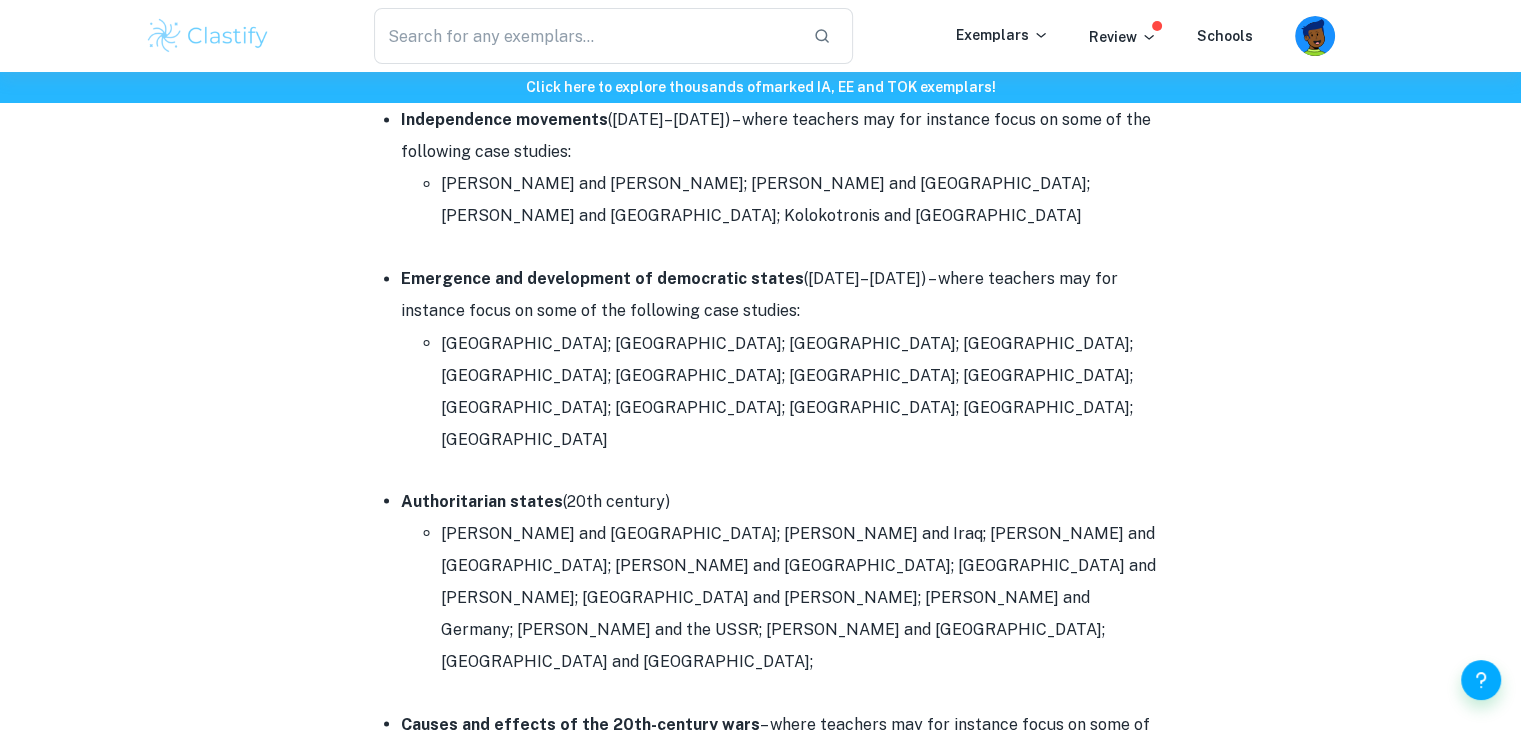 drag, startPoint x: 589, startPoint y: 543, endPoint x: 511, endPoint y: 533, distance: 78.63841 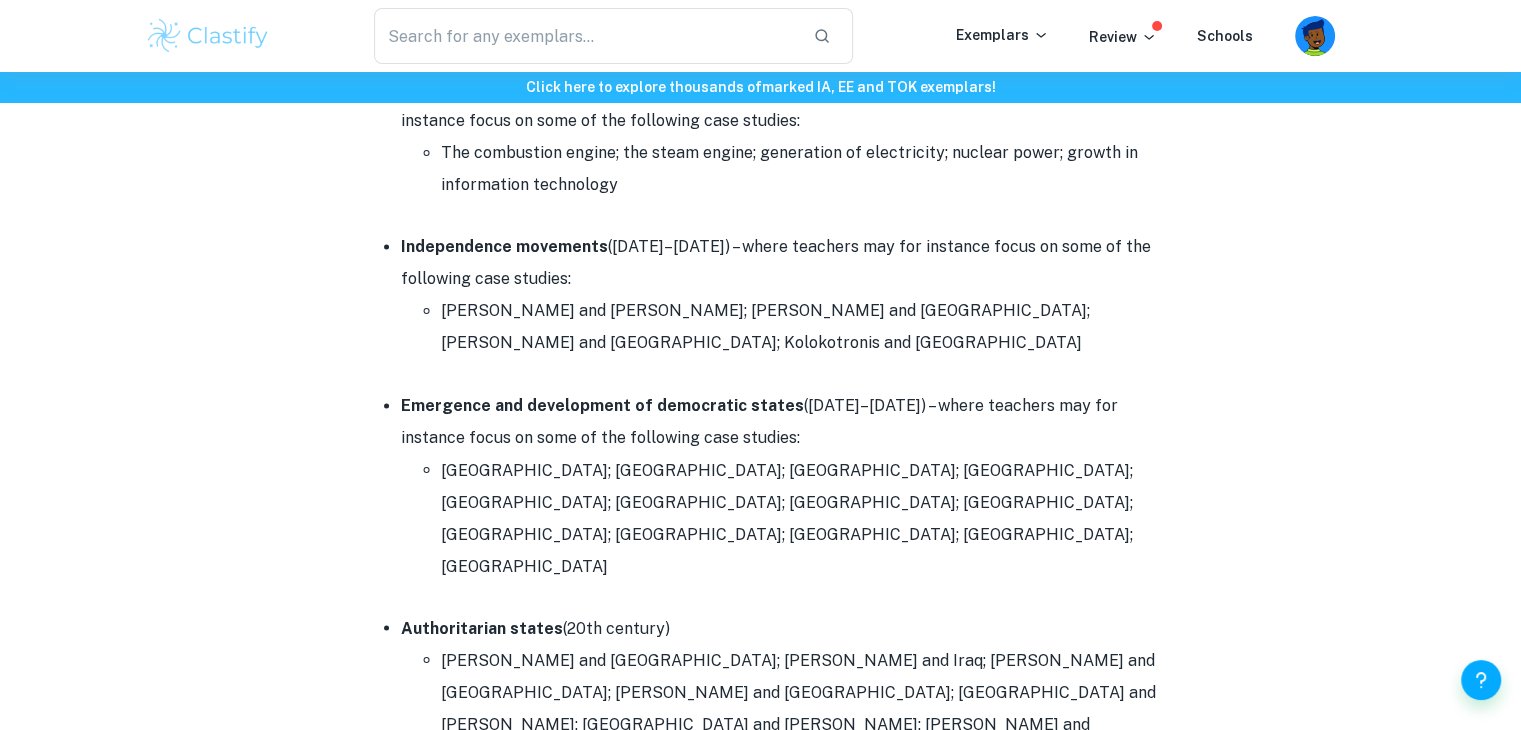 scroll, scrollTop: 3350, scrollLeft: 0, axis: vertical 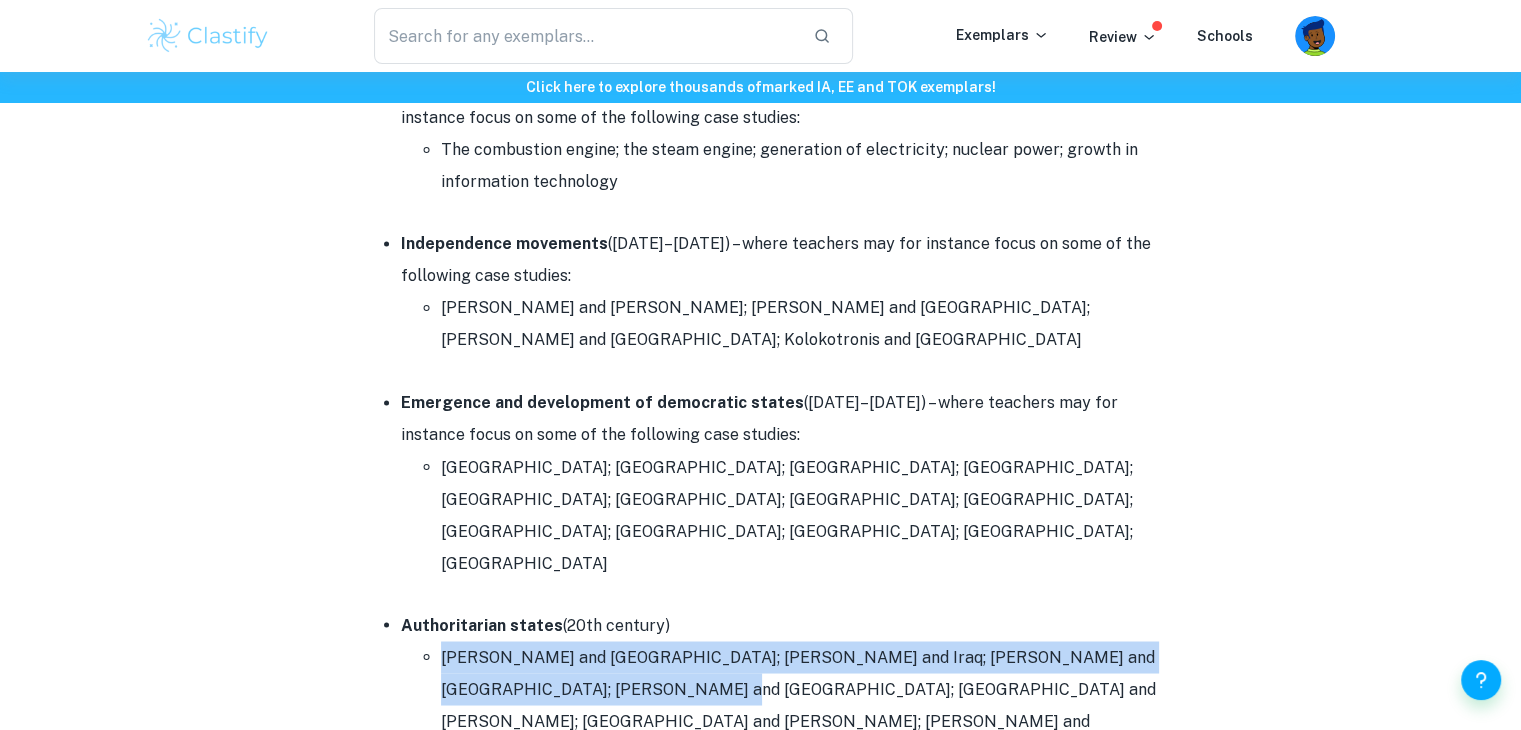 drag, startPoint x: 637, startPoint y: 501, endPoint x: 424, endPoint y: 478, distance: 214.23819 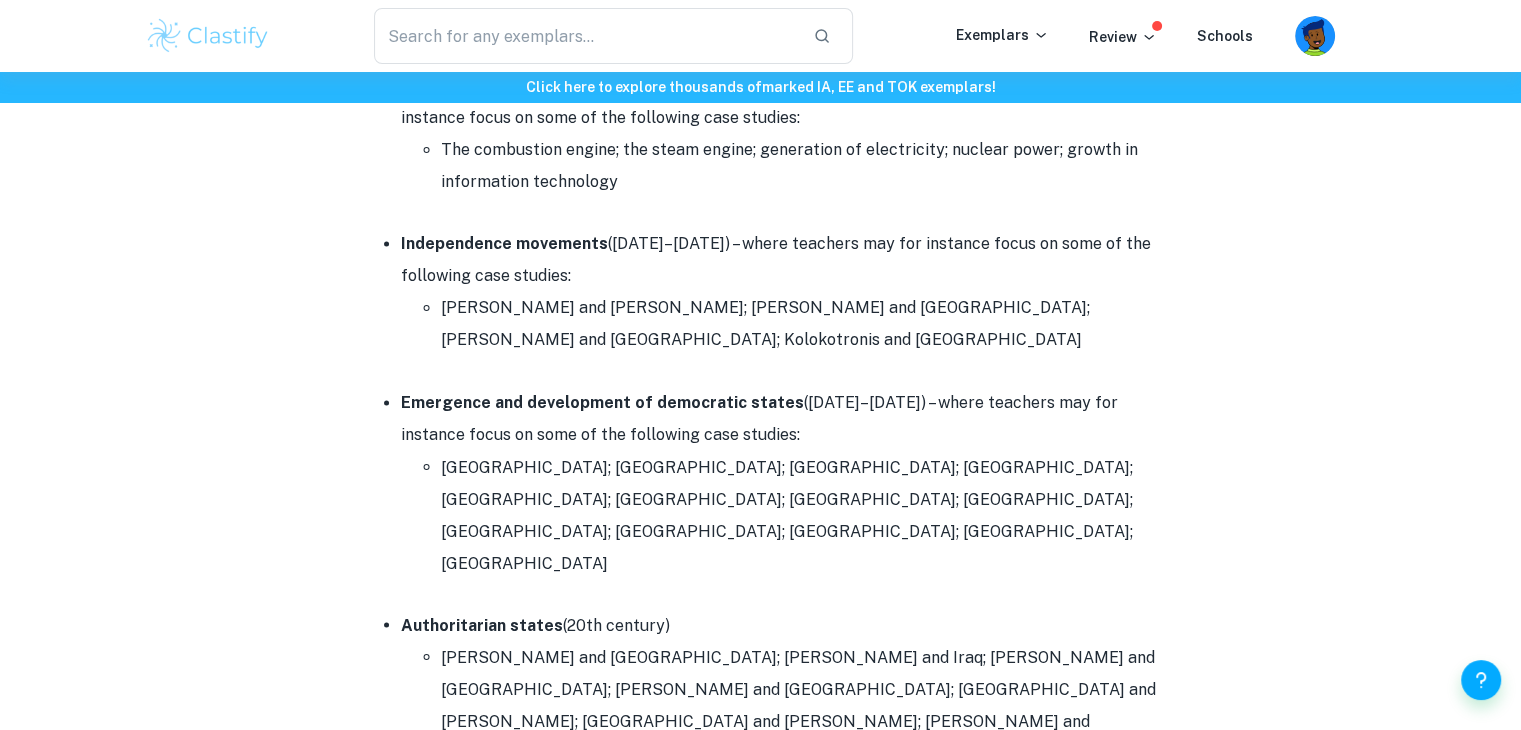 click on "Emergence and development of democratic states  ([DATE]–[DATE]) – where teachers may for instance focus on some of the following case studies: [GEOGRAPHIC_DATA]; [GEOGRAPHIC_DATA]; [GEOGRAPHIC_DATA]; [GEOGRAPHIC_DATA]; [GEOGRAPHIC_DATA]; [GEOGRAPHIC_DATA]; [GEOGRAPHIC_DATA]; [GEOGRAPHIC_DATA]; [GEOGRAPHIC_DATA]; [GEOGRAPHIC_DATA]; [GEOGRAPHIC_DATA]; [GEOGRAPHIC_DATA]; [GEOGRAPHIC_DATA]" at bounding box center (781, 483) 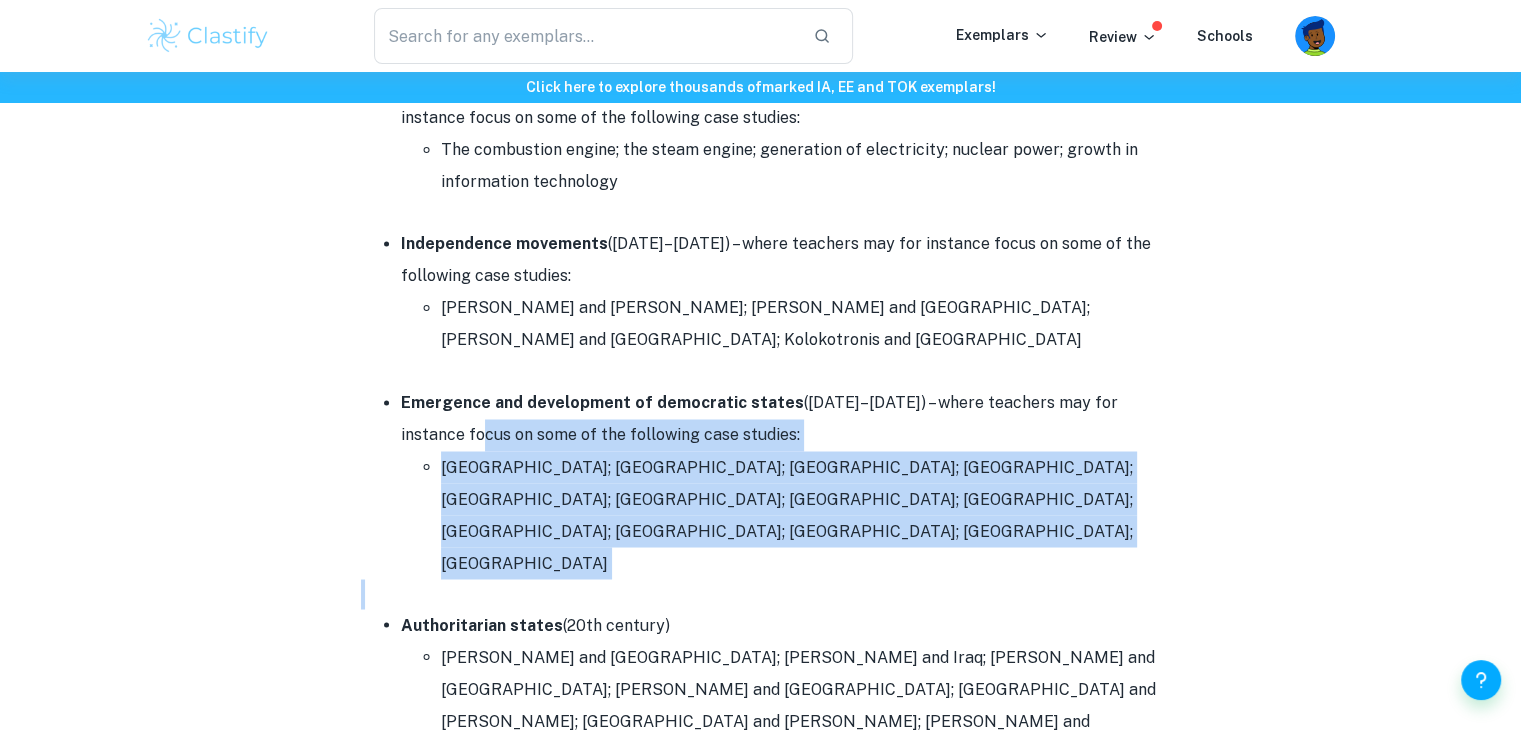 drag, startPoint x: 445, startPoint y: 309, endPoint x: 640, endPoint y: 406, distance: 217.79349 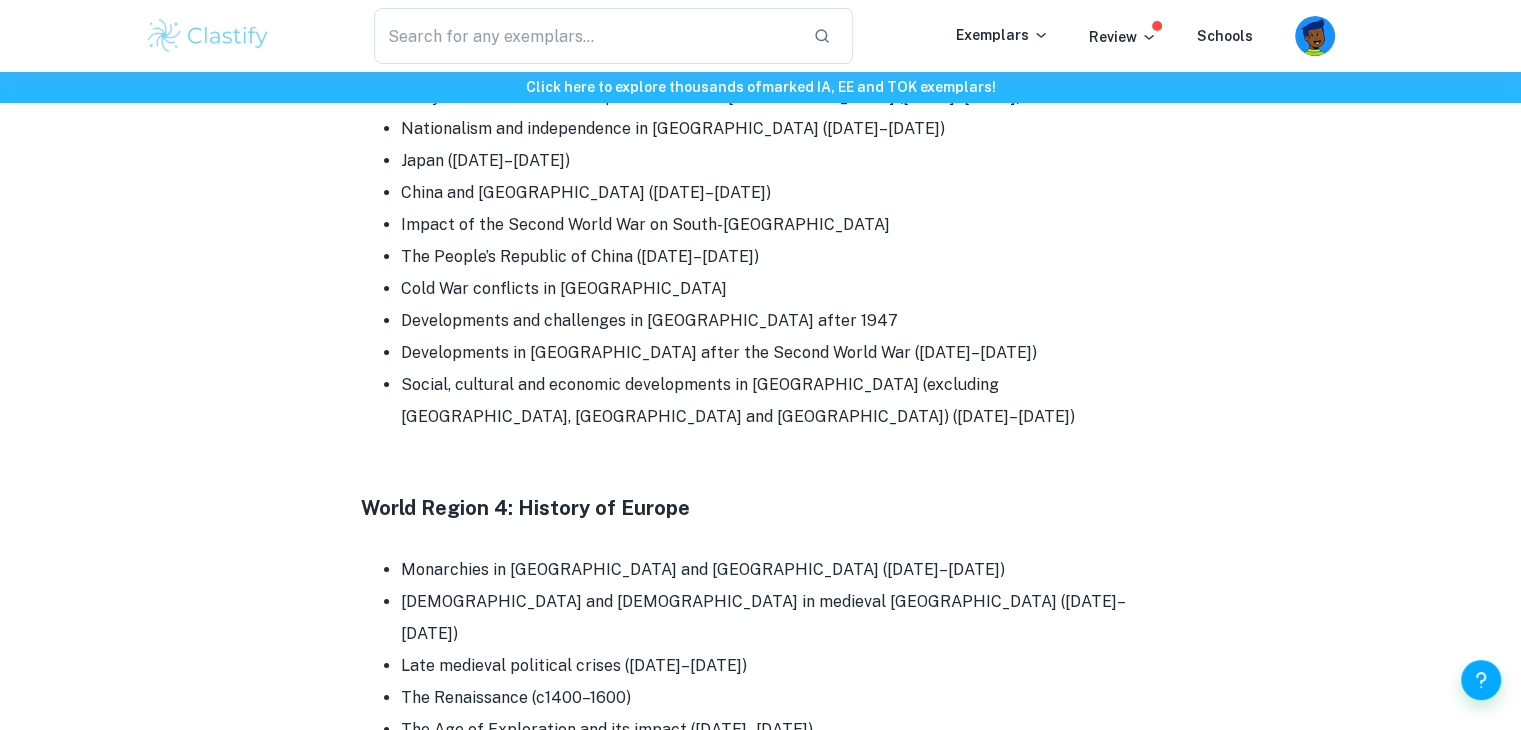 scroll, scrollTop: 6776, scrollLeft: 0, axis: vertical 